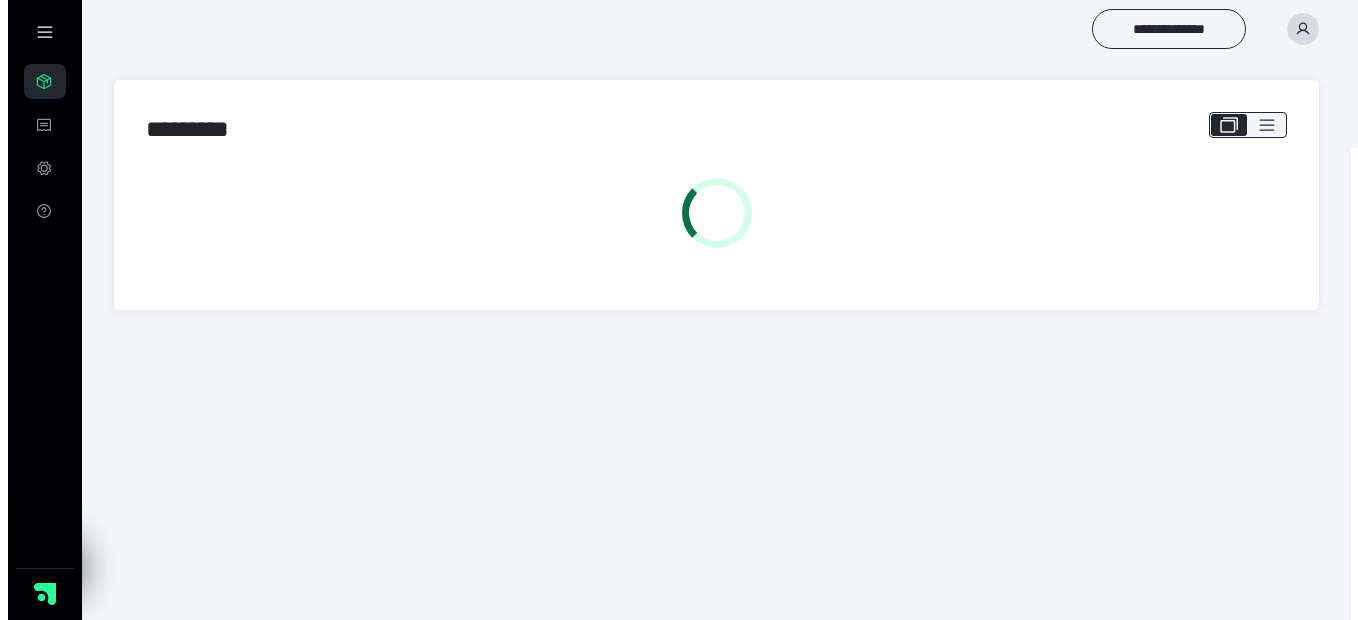 scroll, scrollTop: 0, scrollLeft: 0, axis: both 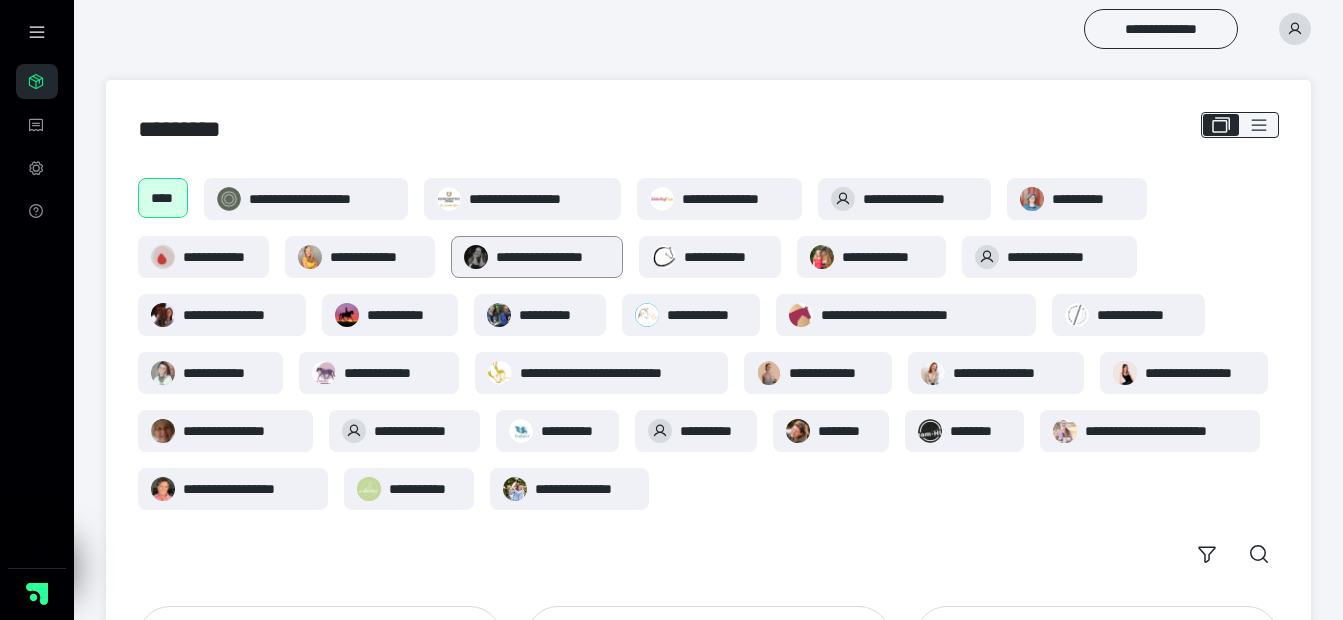 click on "**********" at bounding box center [553, 257] 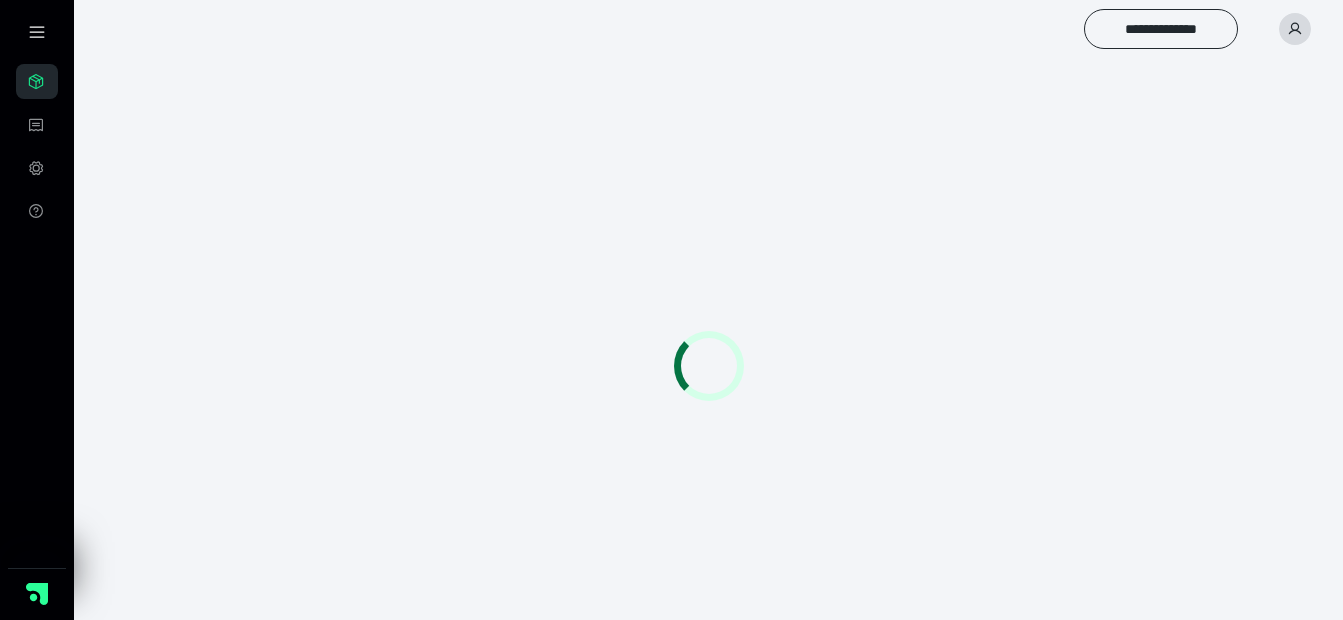 scroll, scrollTop: 0, scrollLeft: 0, axis: both 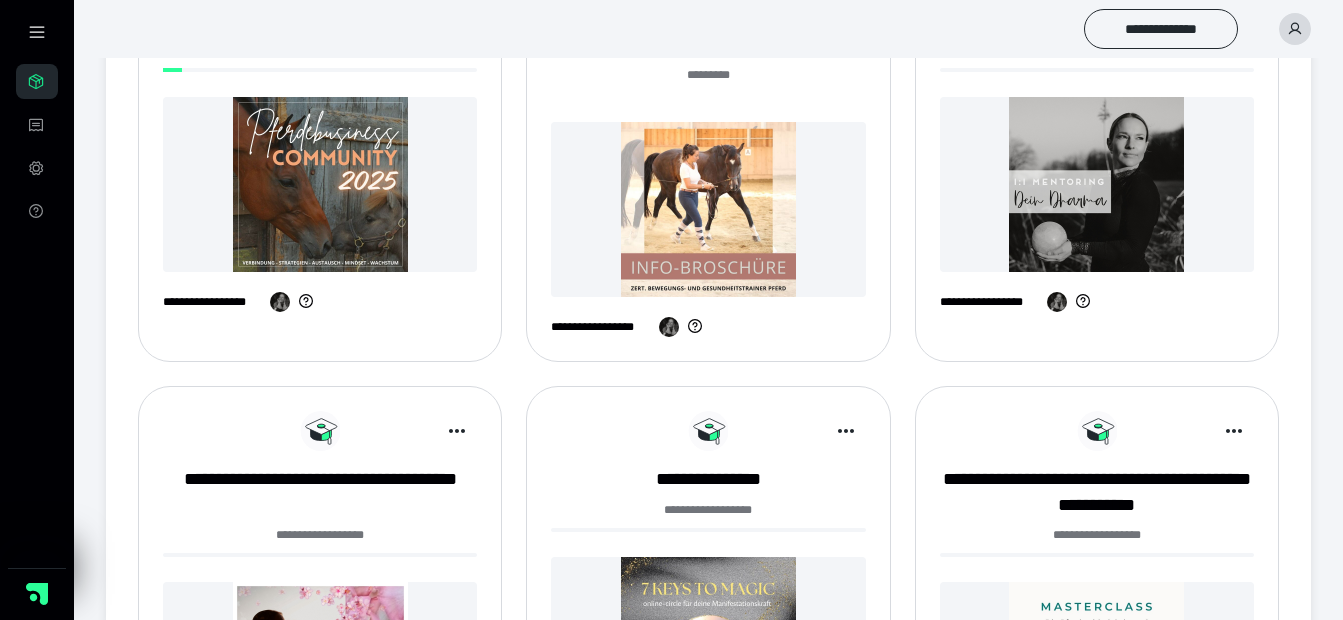 click at bounding box center [320, 184] 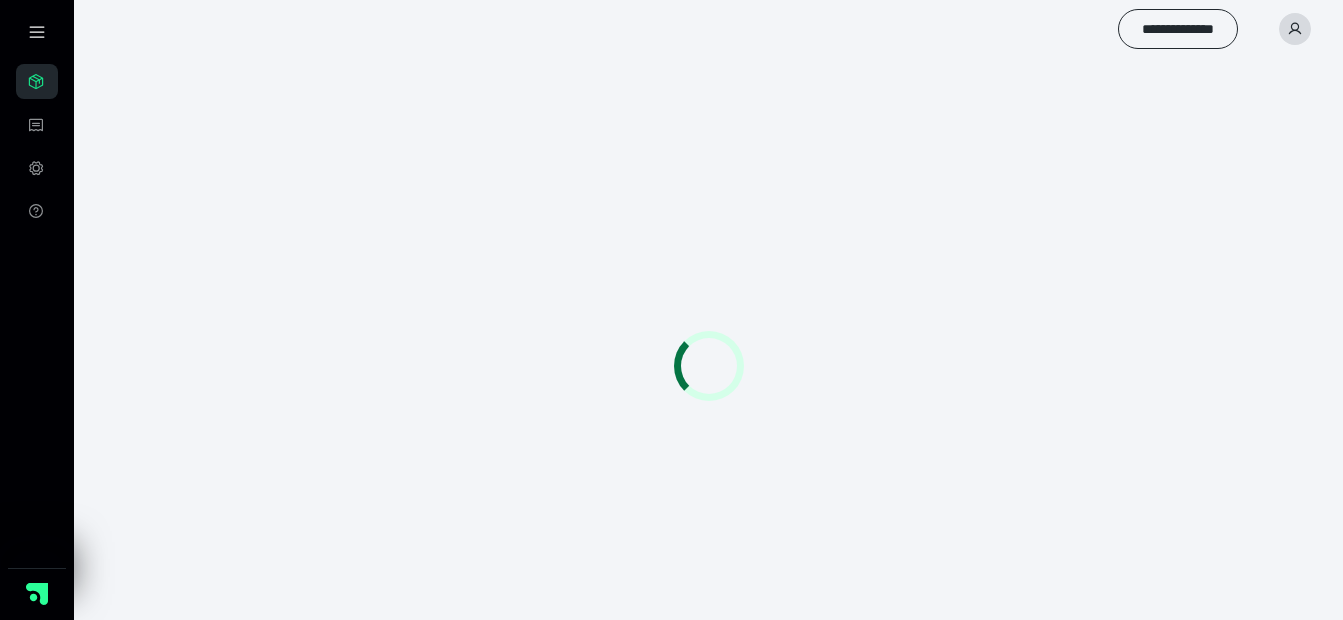 scroll, scrollTop: 0, scrollLeft: 0, axis: both 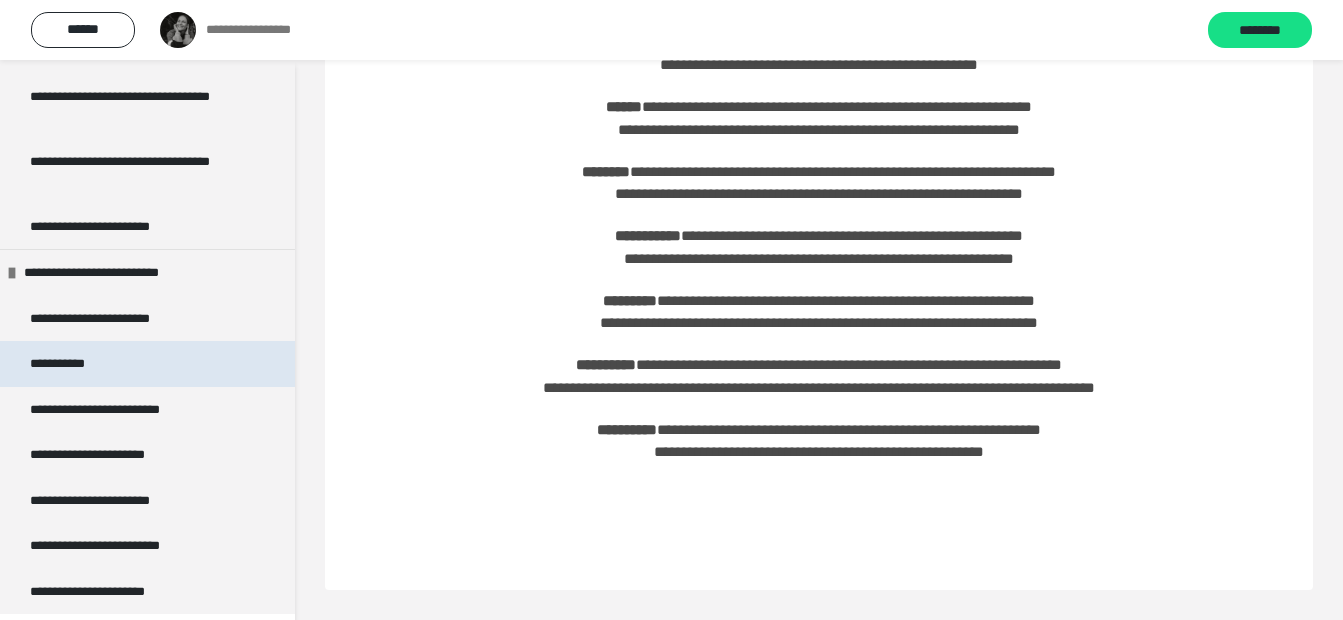 click on "**********" at bounding box center [72, 364] 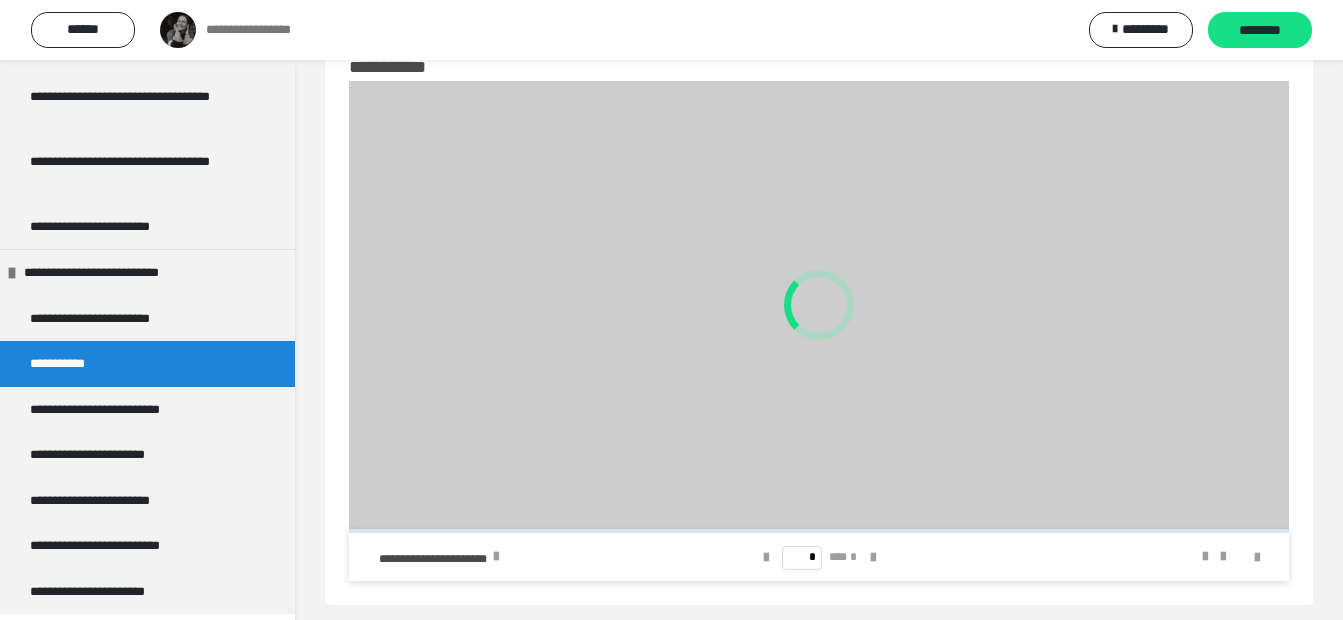 scroll, scrollTop: 75, scrollLeft: 0, axis: vertical 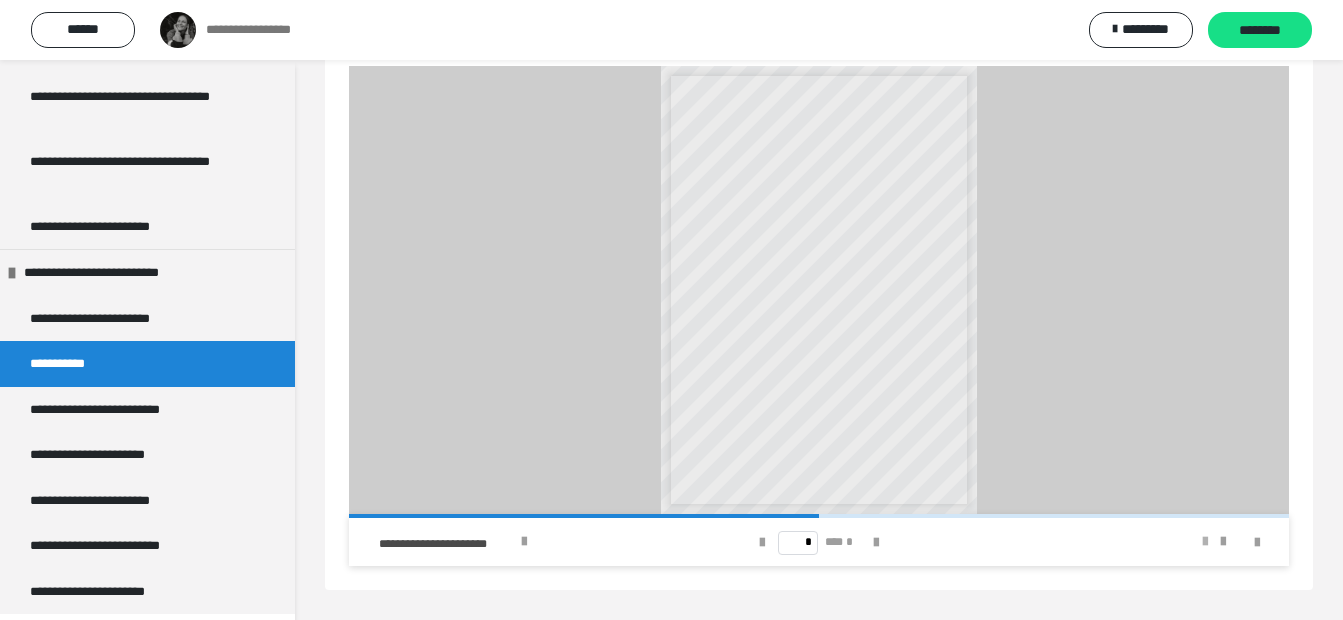 click at bounding box center (1205, 542) 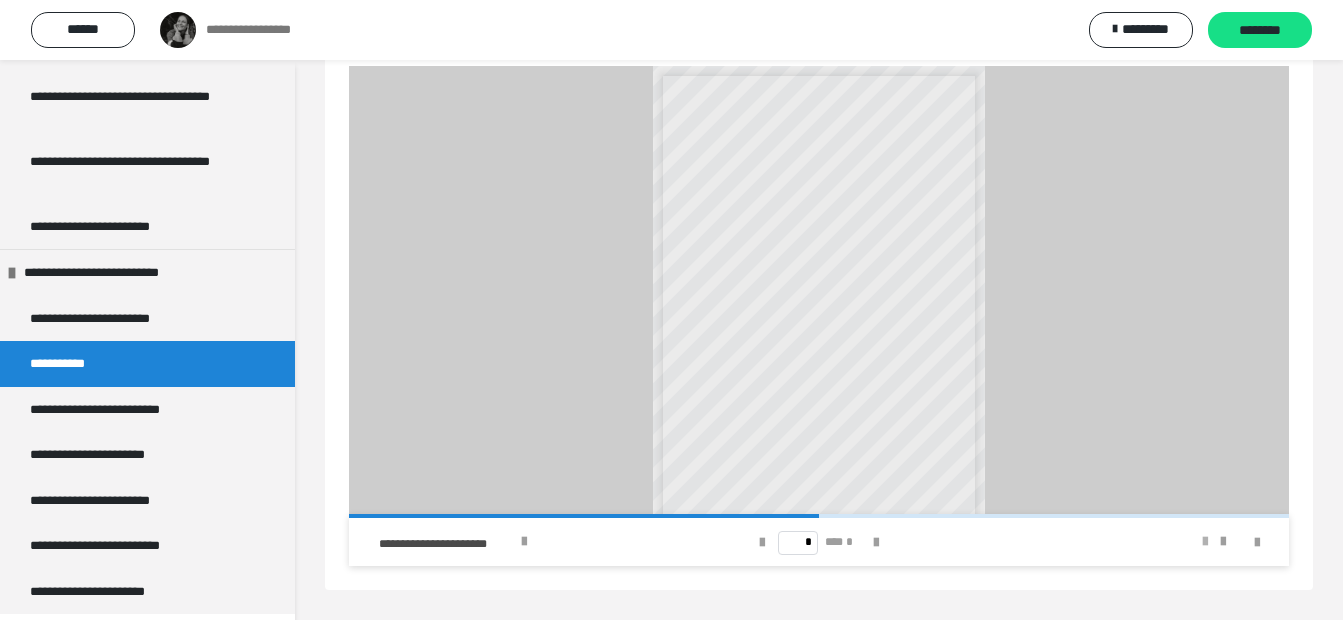 click at bounding box center [1205, 542] 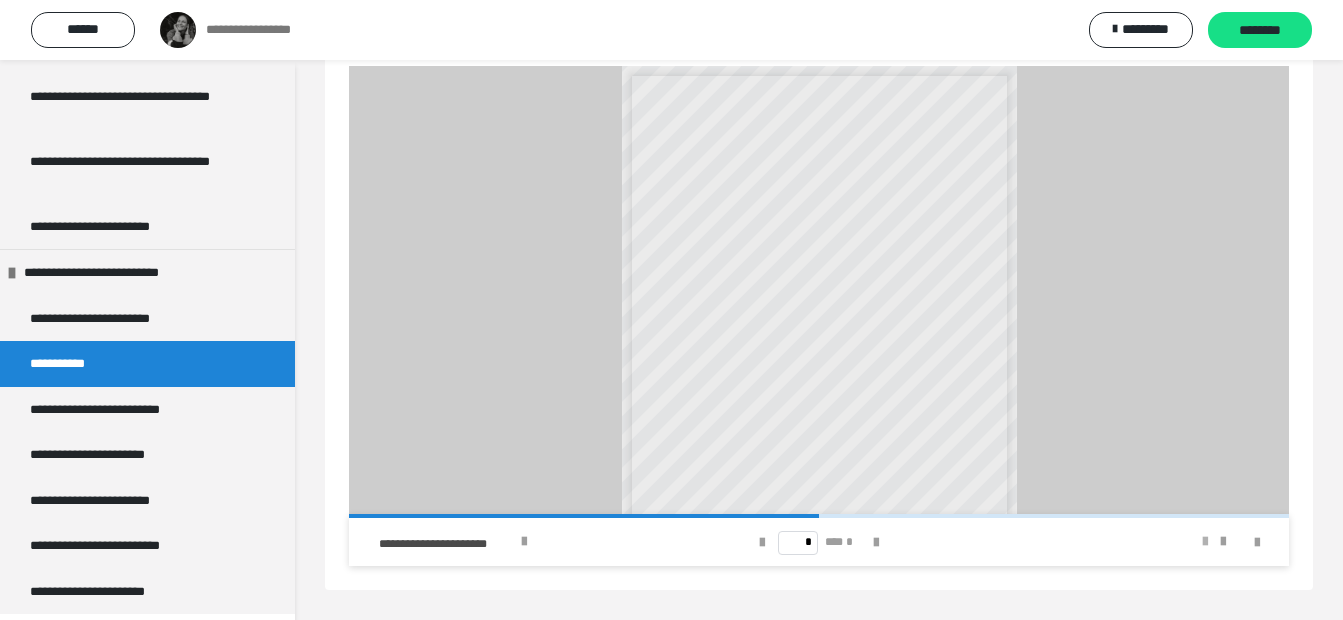 click at bounding box center [1205, 542] 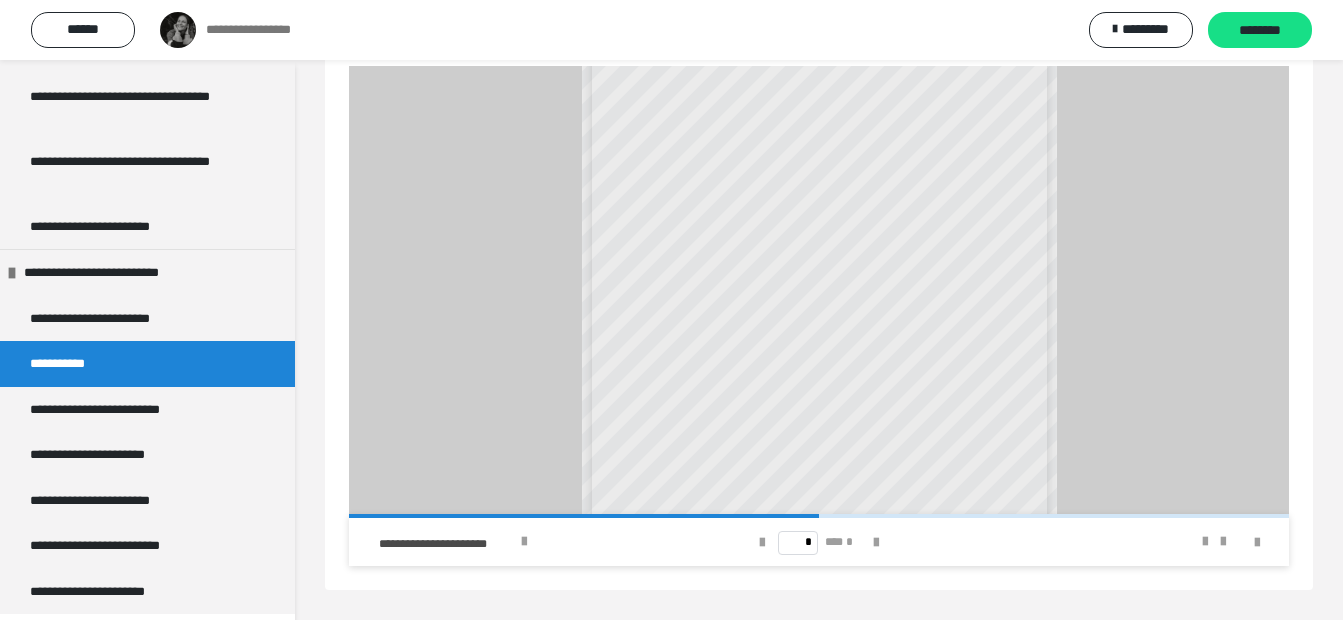 scroll, scrollTop: 120, scrollLeft: 0, axis: vertical 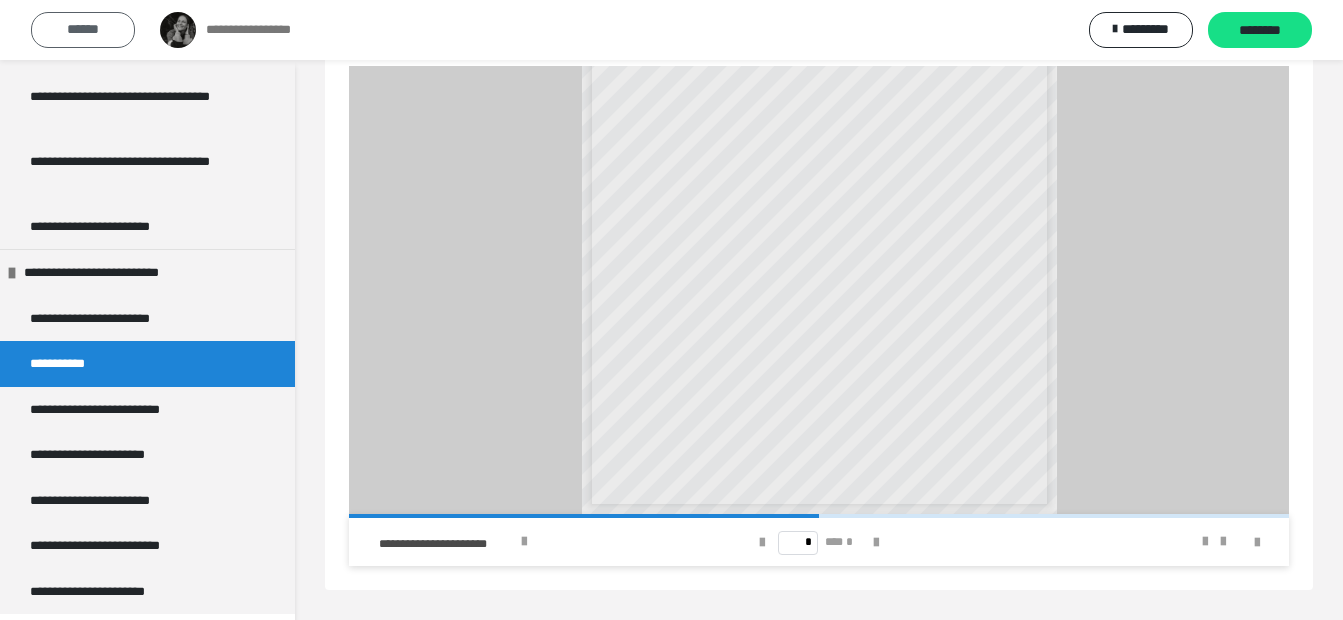 click on "******" at bounding box center [83, 30] 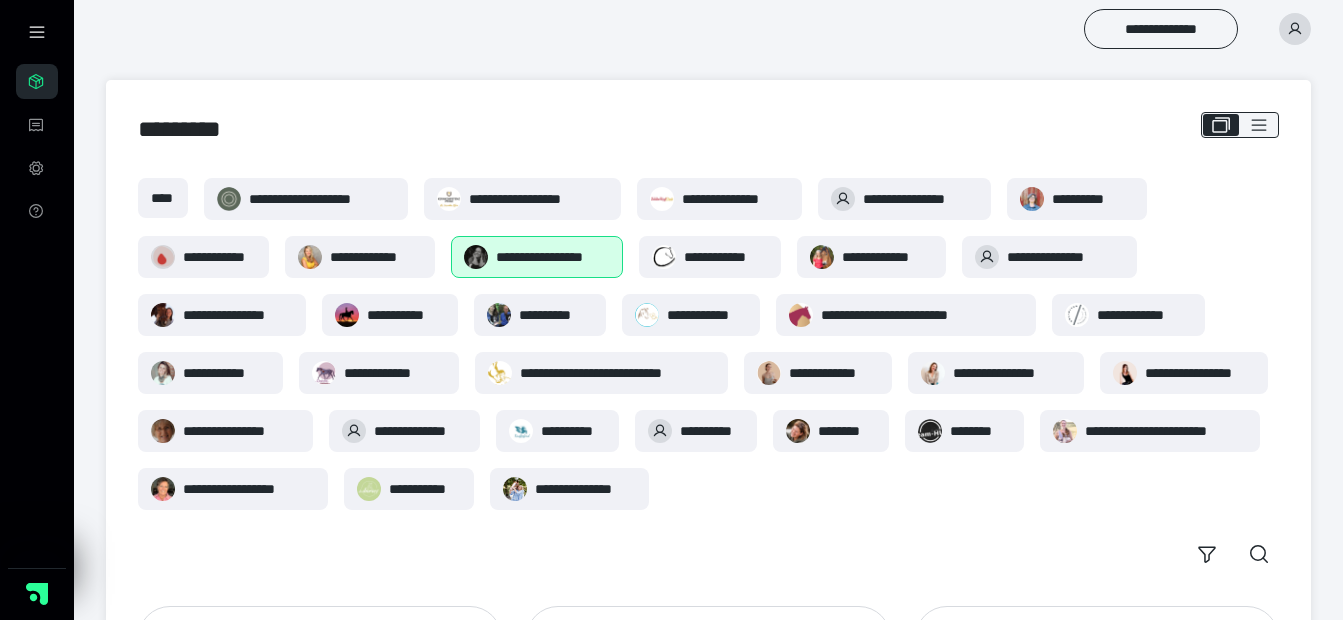 scroll, scrollTop: 679, scrollLeft: 0, axis: vertical 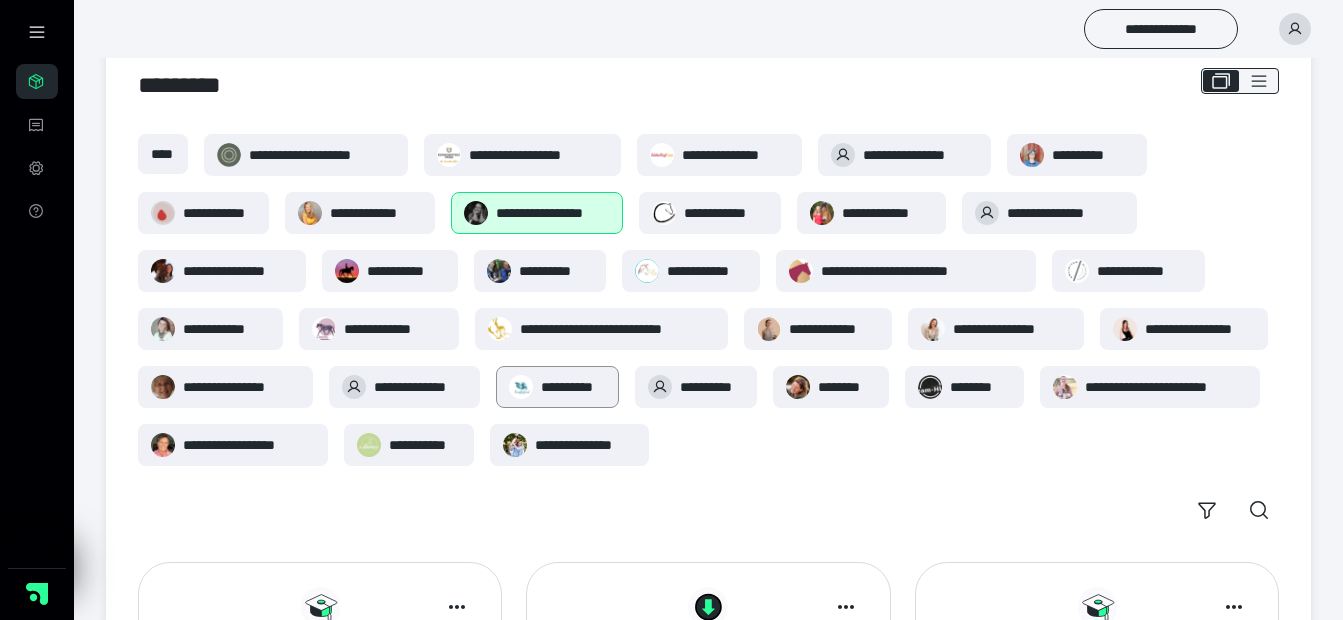click on "**********" at bounding box center [574, 387] 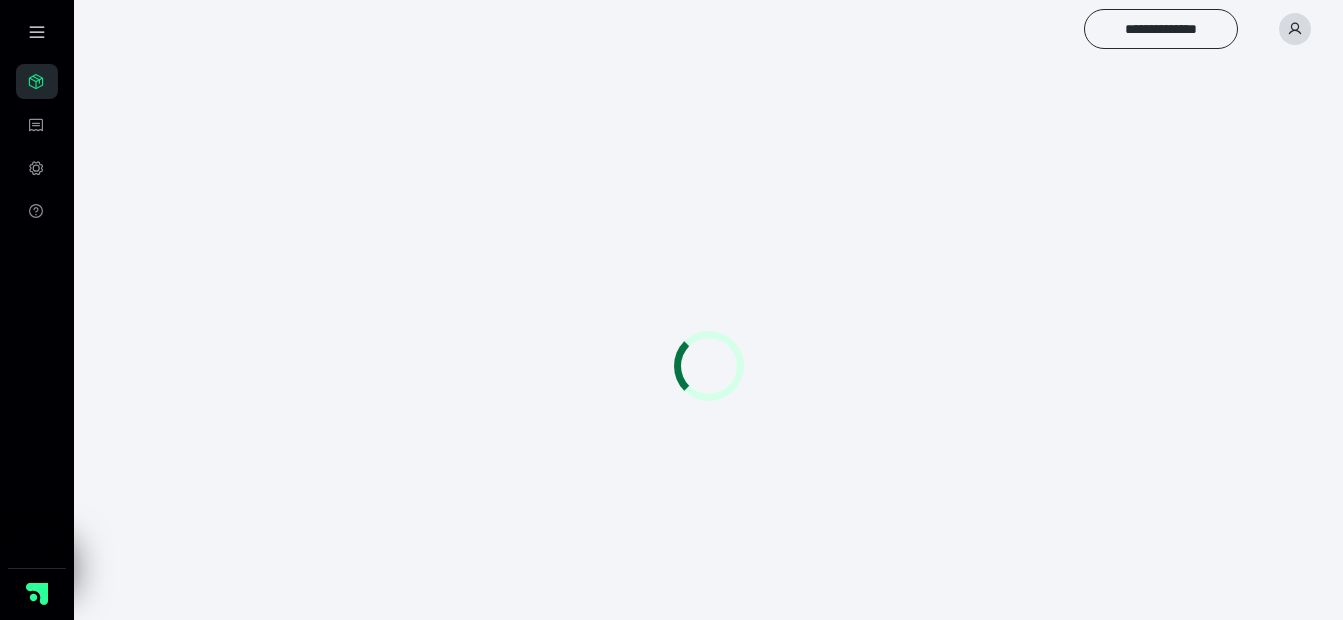 scroll, scrollTop: 0, scrollLeft: 0, axis: both 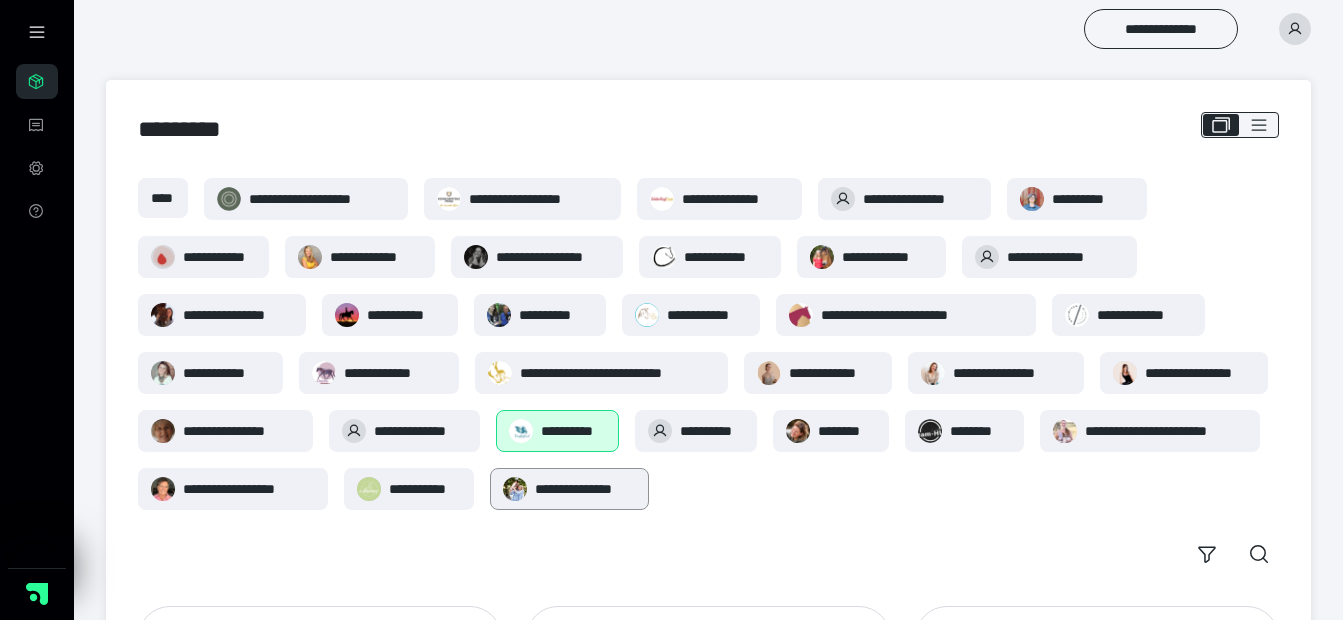 click on "**********" at bounding box center [585, 489] 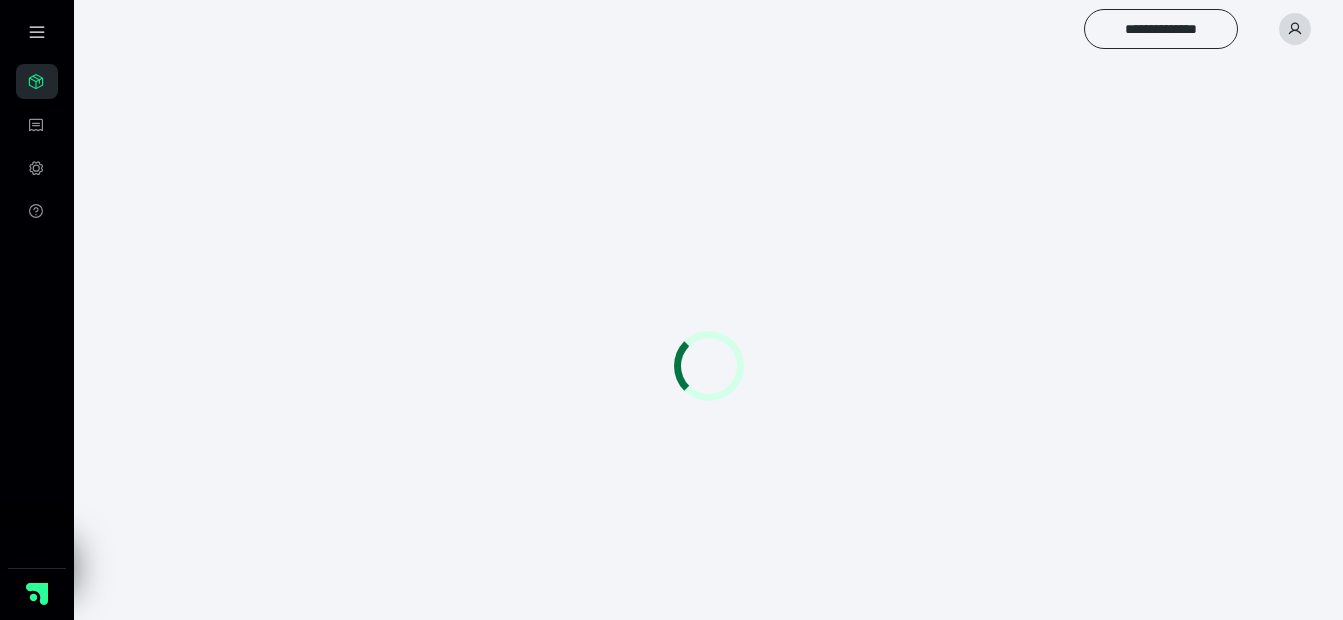 scroll, scrollTop: 0, scrollLeft: 0, axis: both 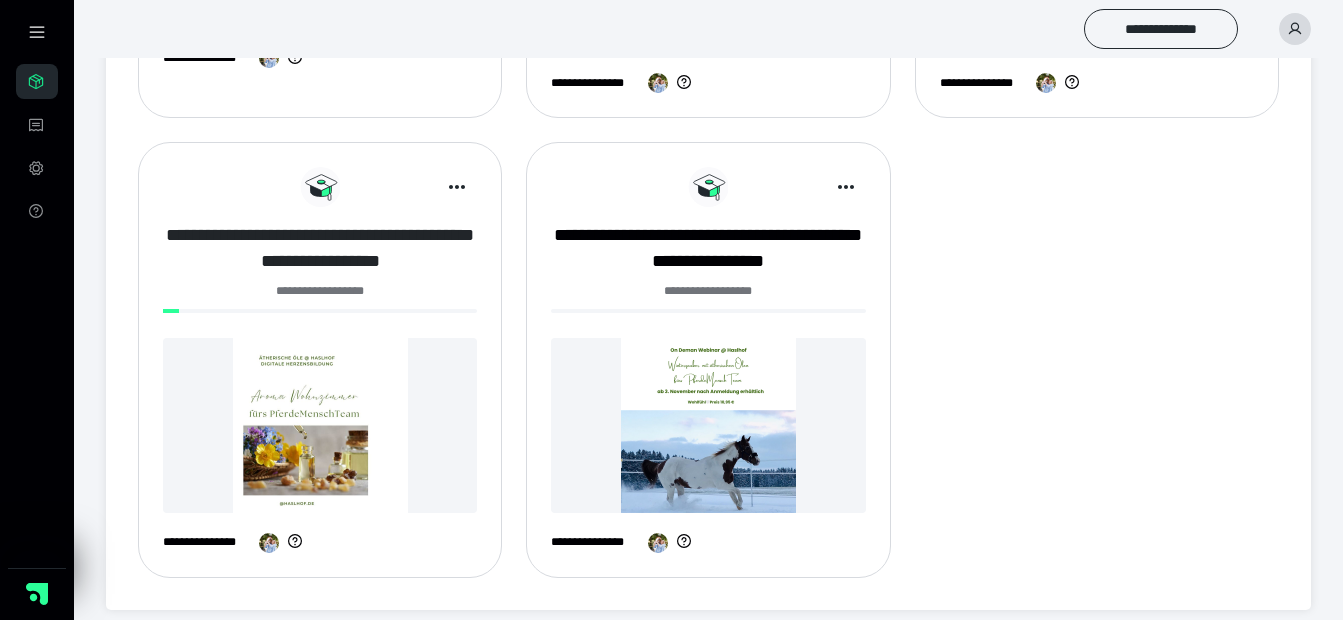 click on "**********" at bounding box center (320, 248) 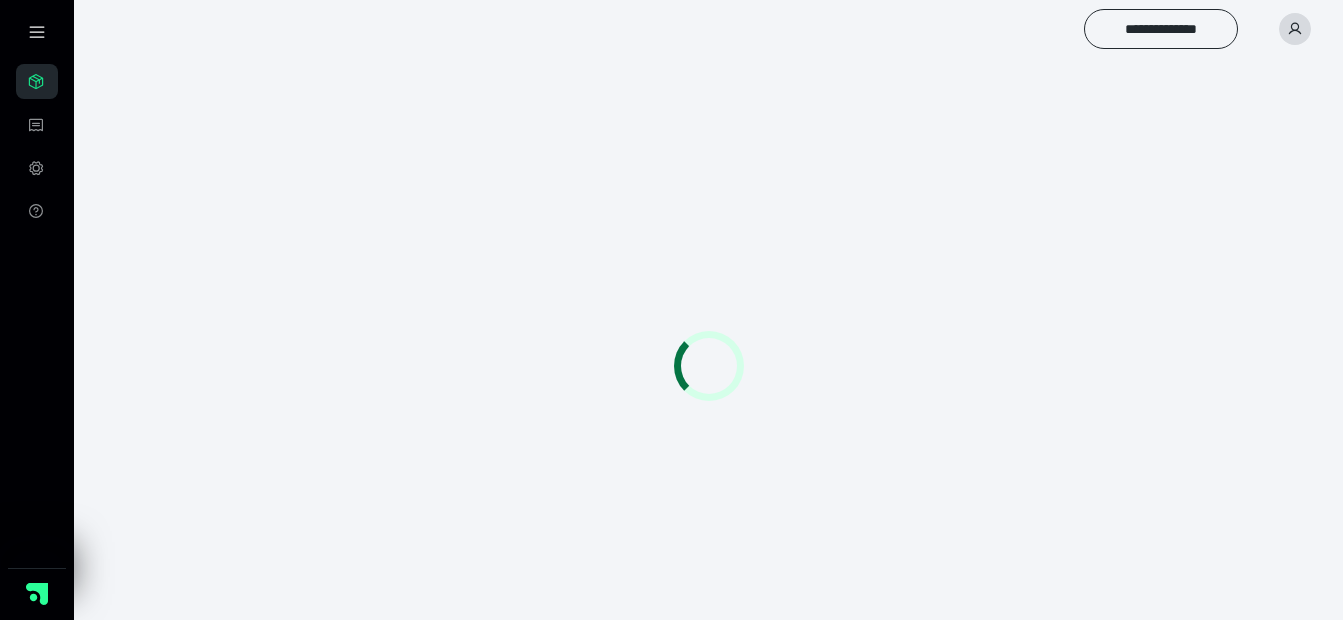 scroll, scrollTop: 0, scrollLeft: 0, axis: both 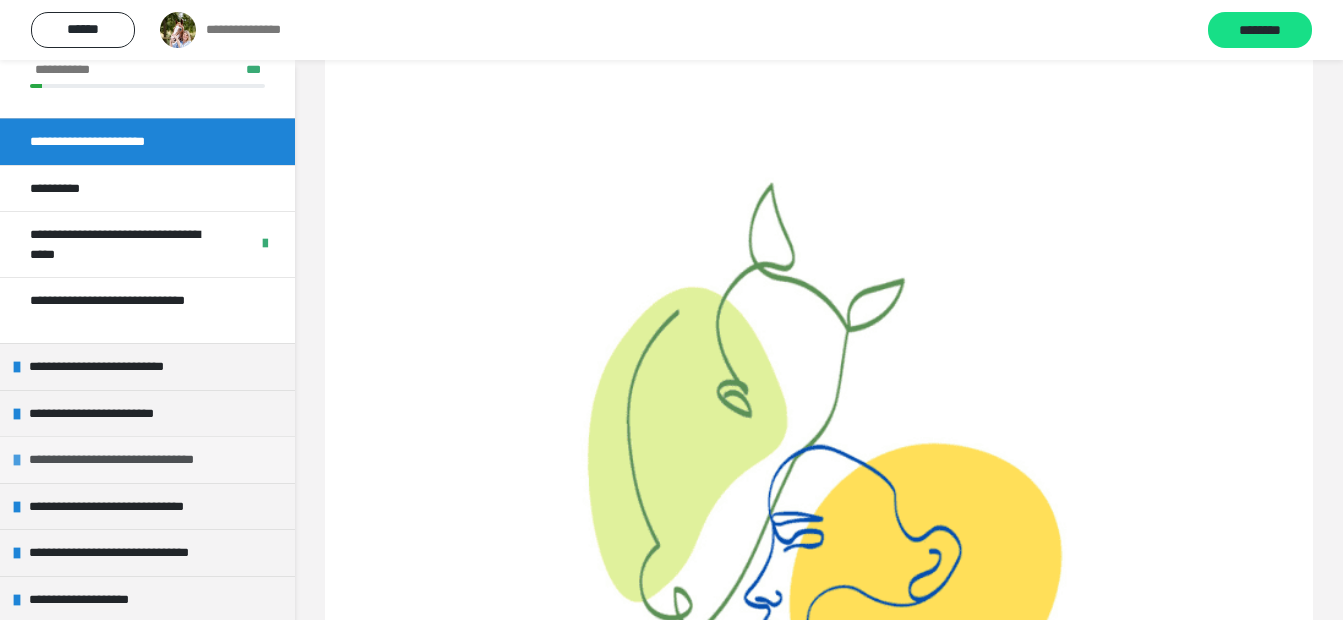 click on "**********" at bounding box center (140, 460) 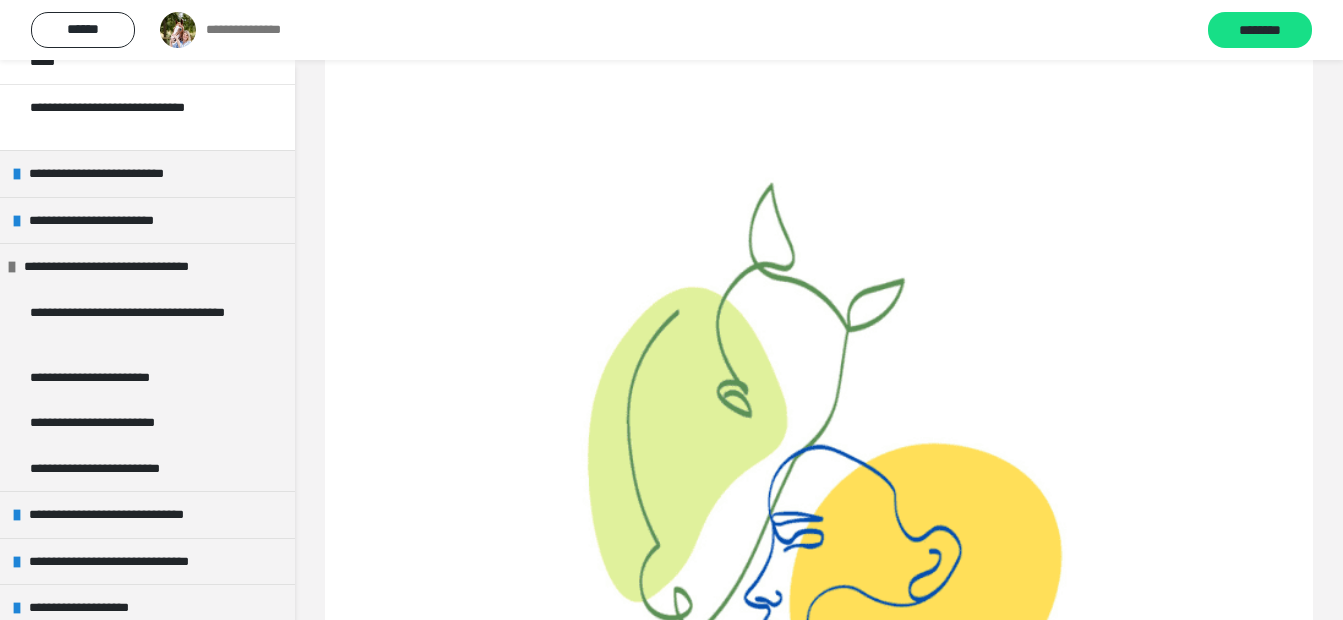 scroll, scrollTop: 326, scrollLeft: 0, axis: vertical 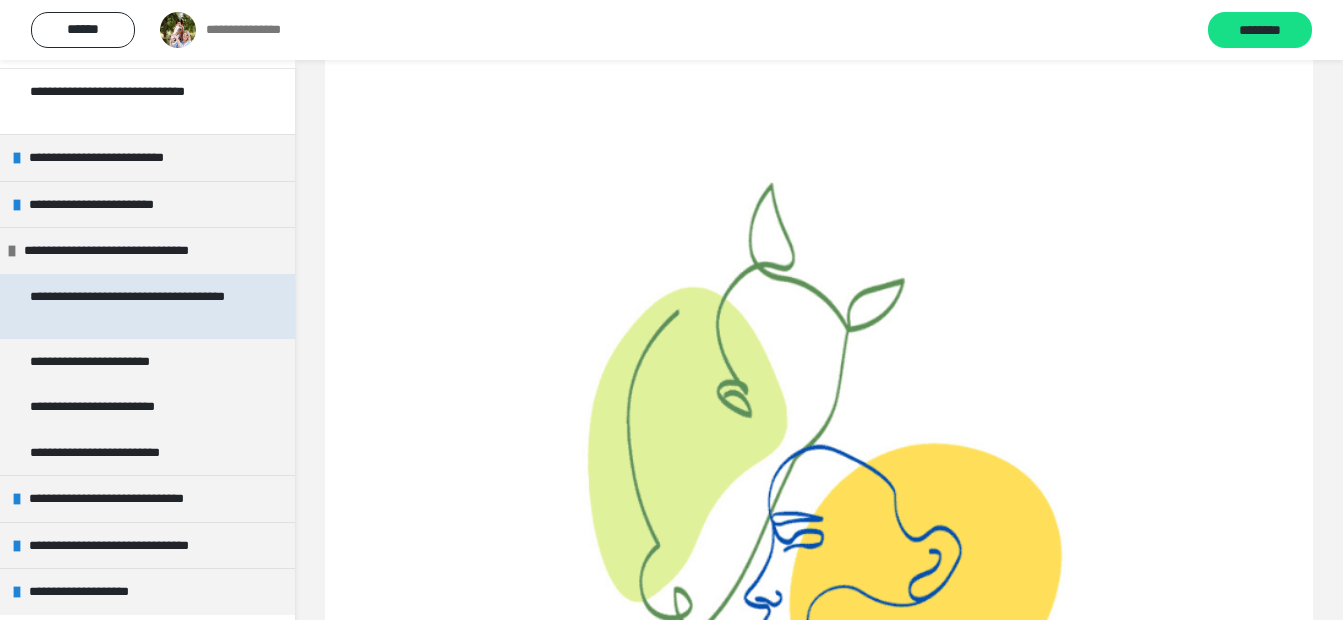 click on "**********" at bounding box center (132, 306) 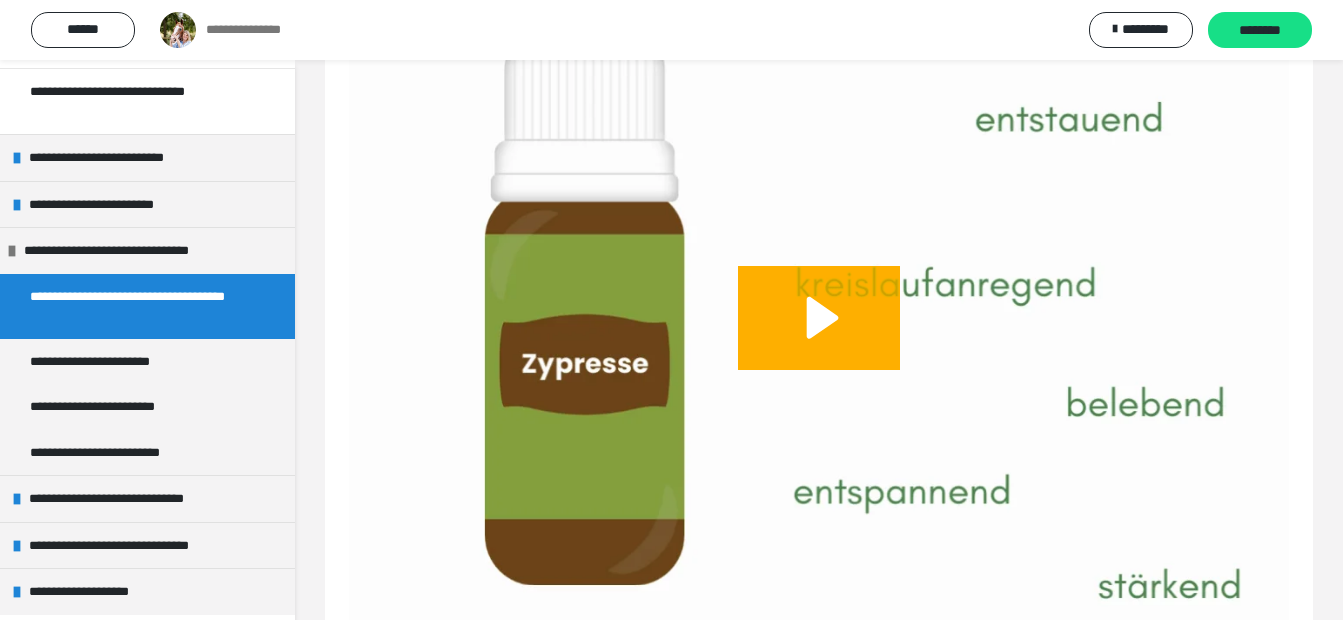 scroll, scrollTop: 6437, scrollLeft: 0, axis: vertical 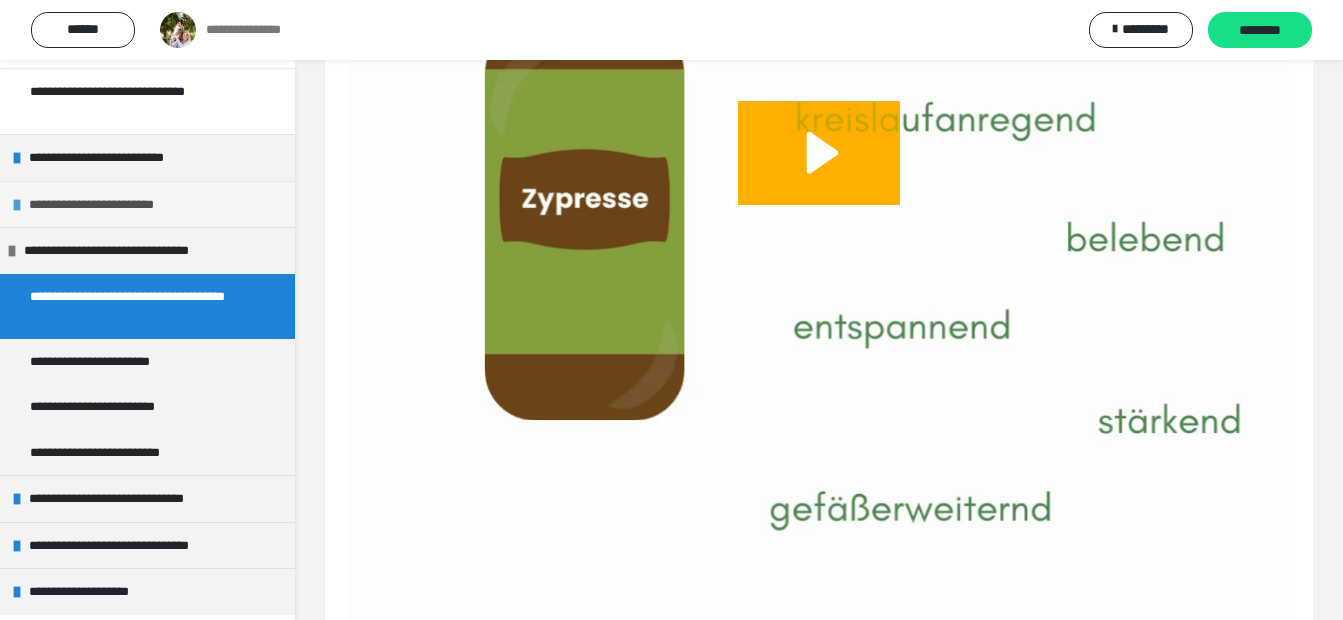 click on "**********" at bounding box center [119, 205] 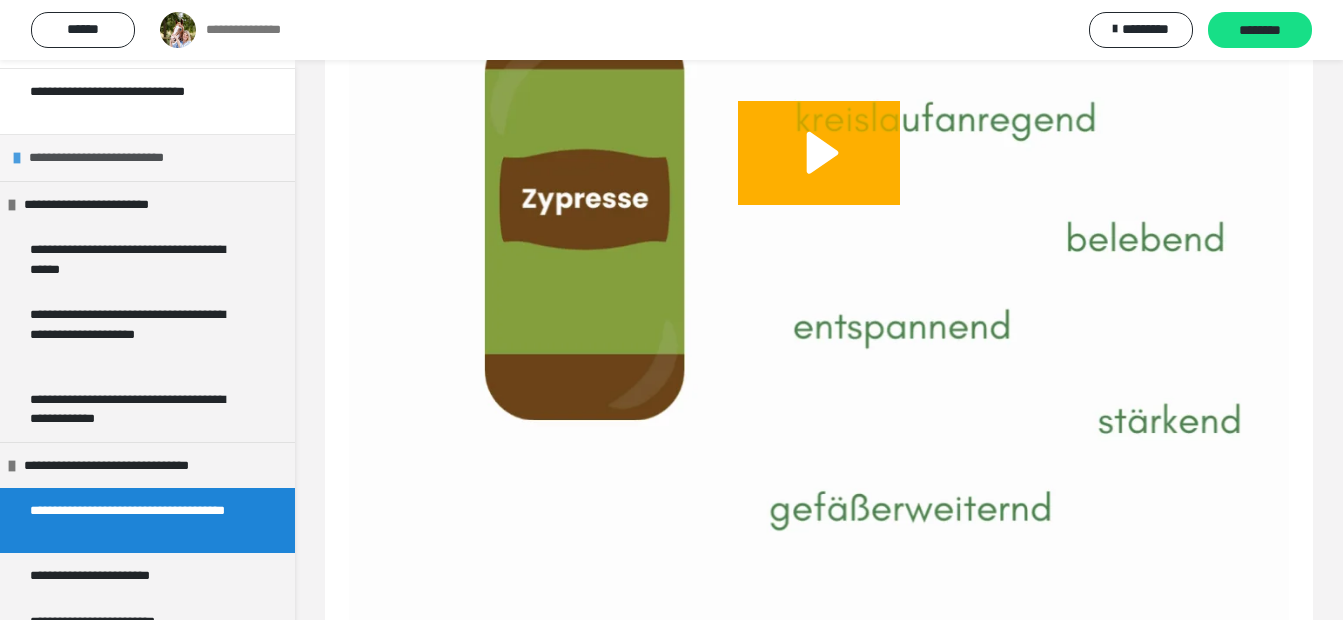 click on "**********" at bounding box center [126, 158] 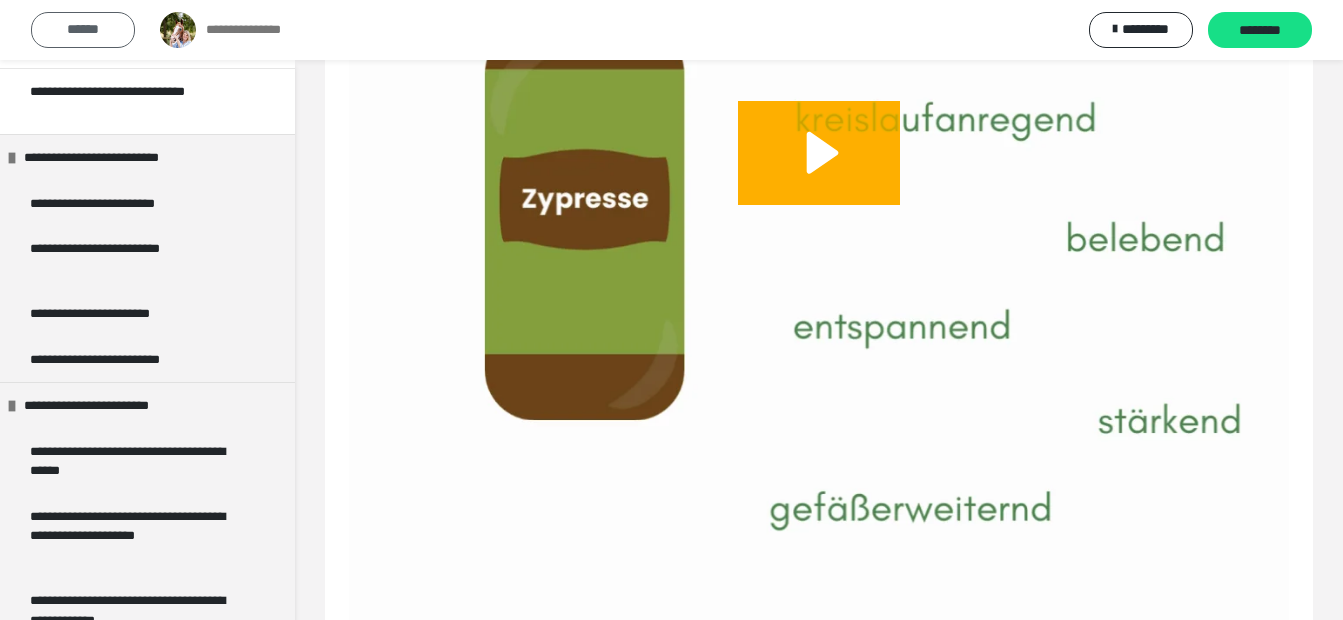 click on "******" at bounding box center (83, 30) 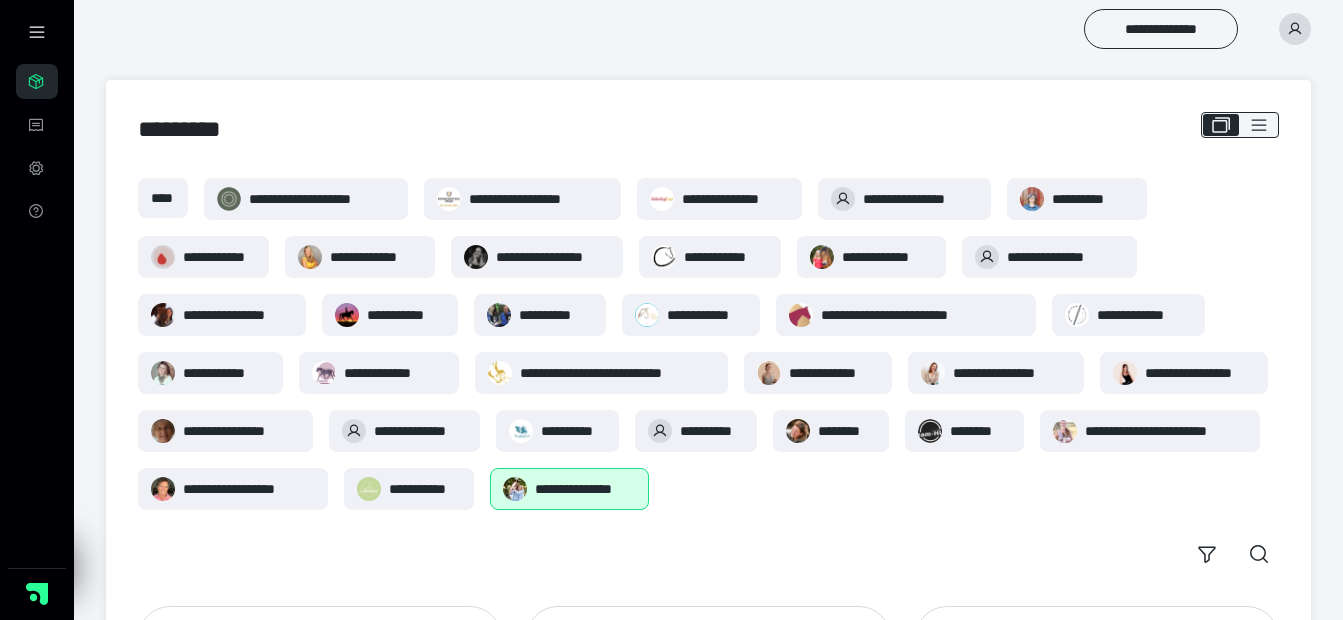 scroll, scrollTop: 923, scrollLeft: 0, axis: vertical 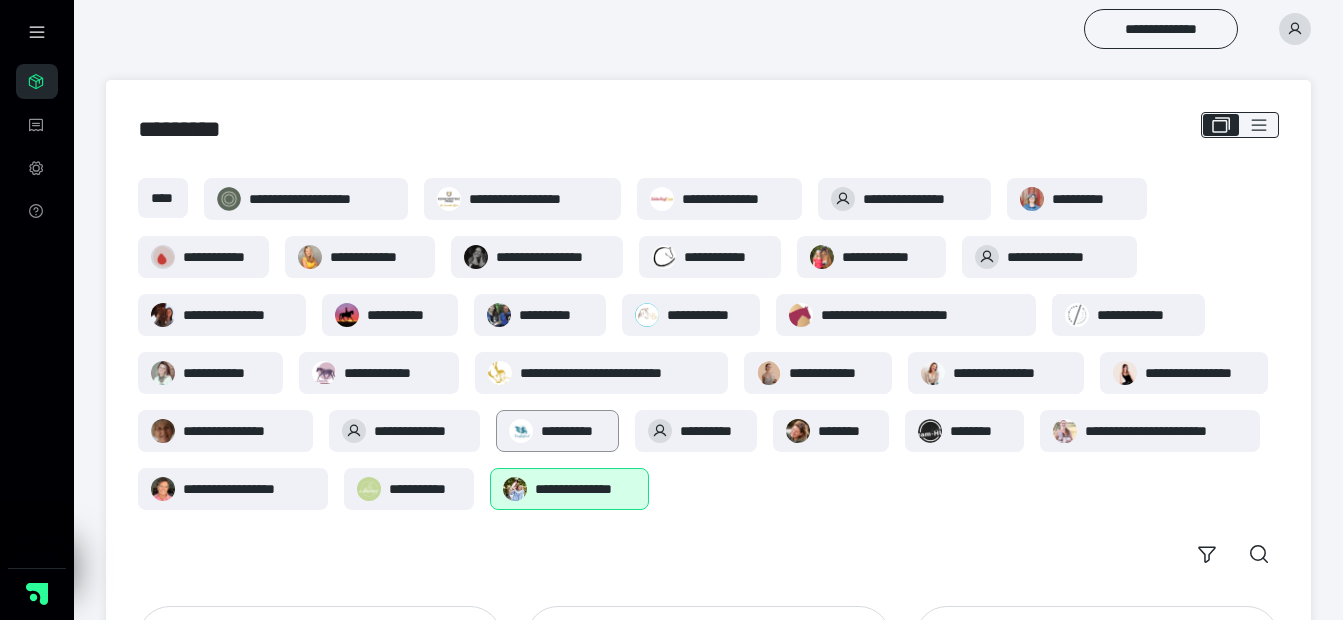 click on "**********" at bounding box center [574, 431] 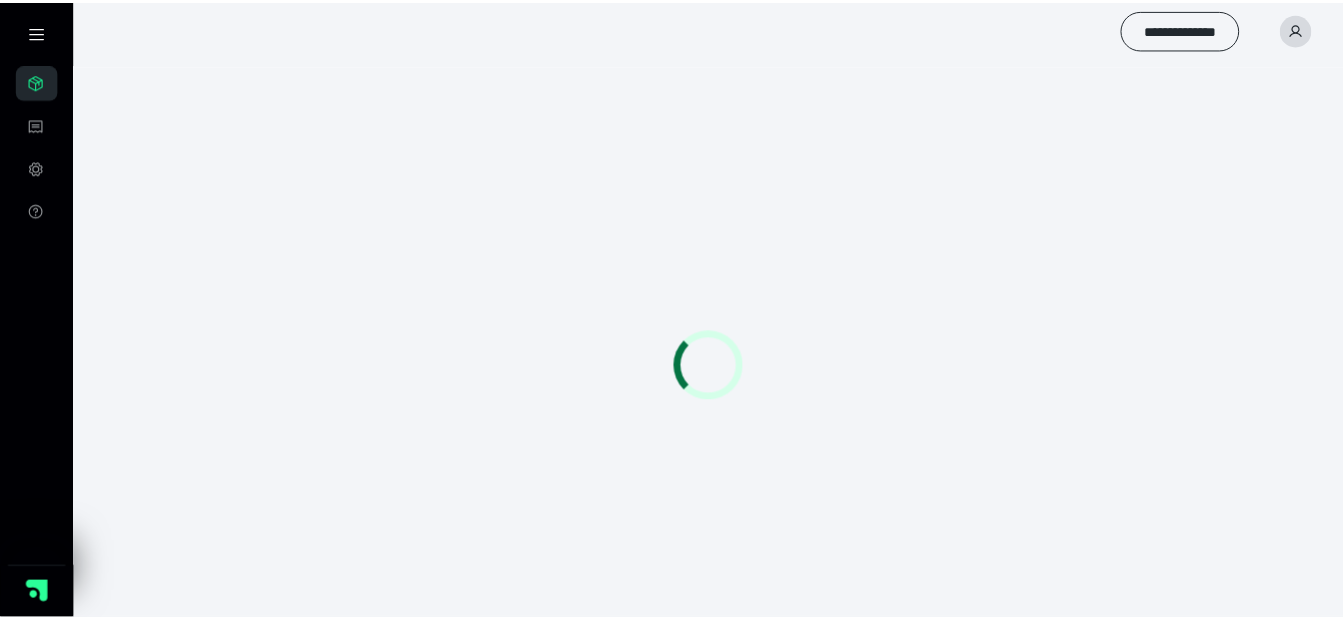 scroll, scrollTop: 0, scrollLeft: 0, axis: both 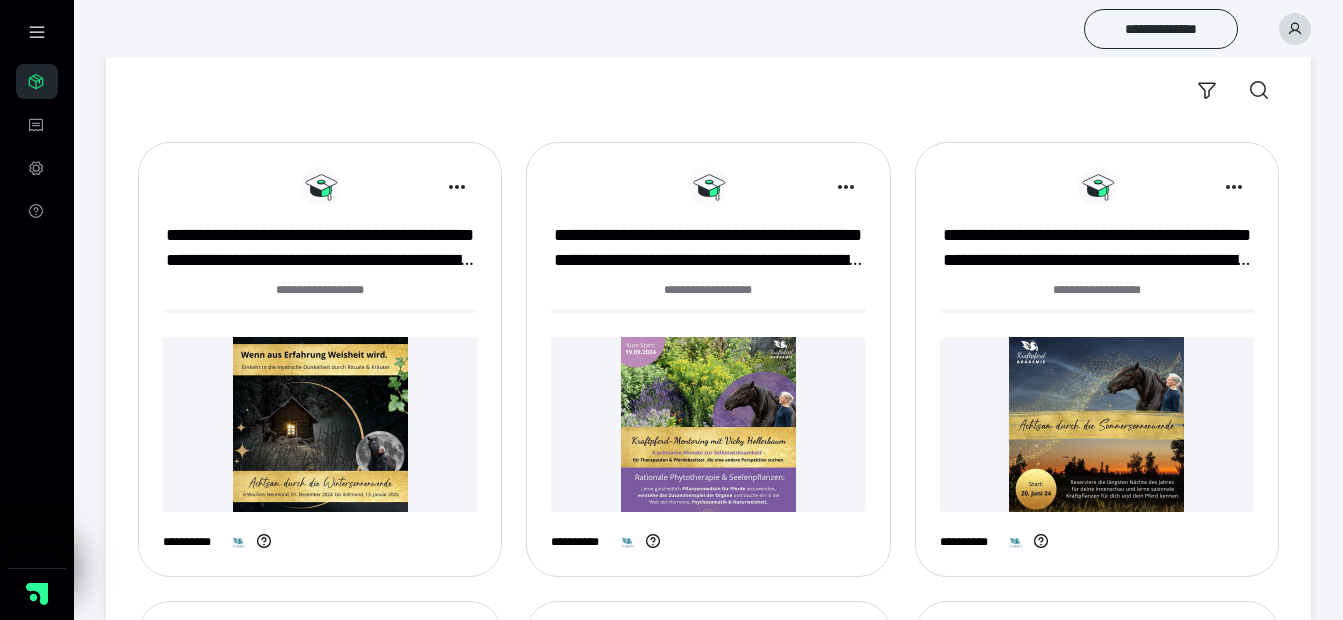 click at bounding box center [708, 424] 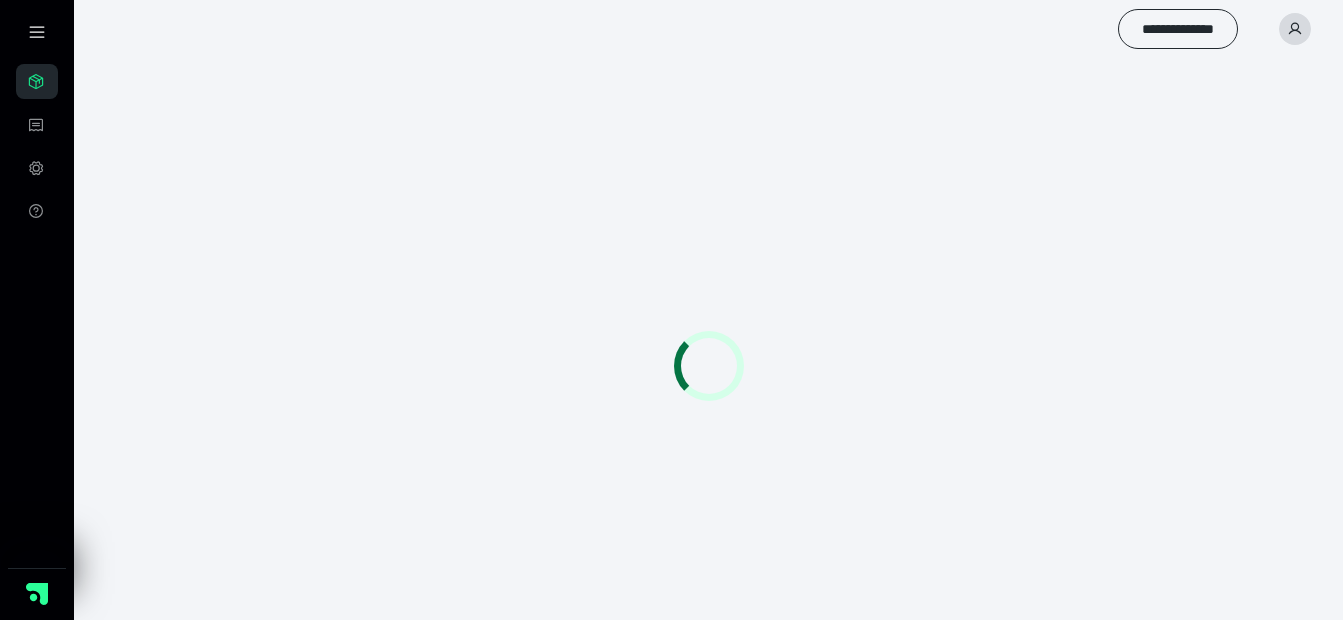 scroll, scrollTop: 0, scrollLeft: 0, axis: both 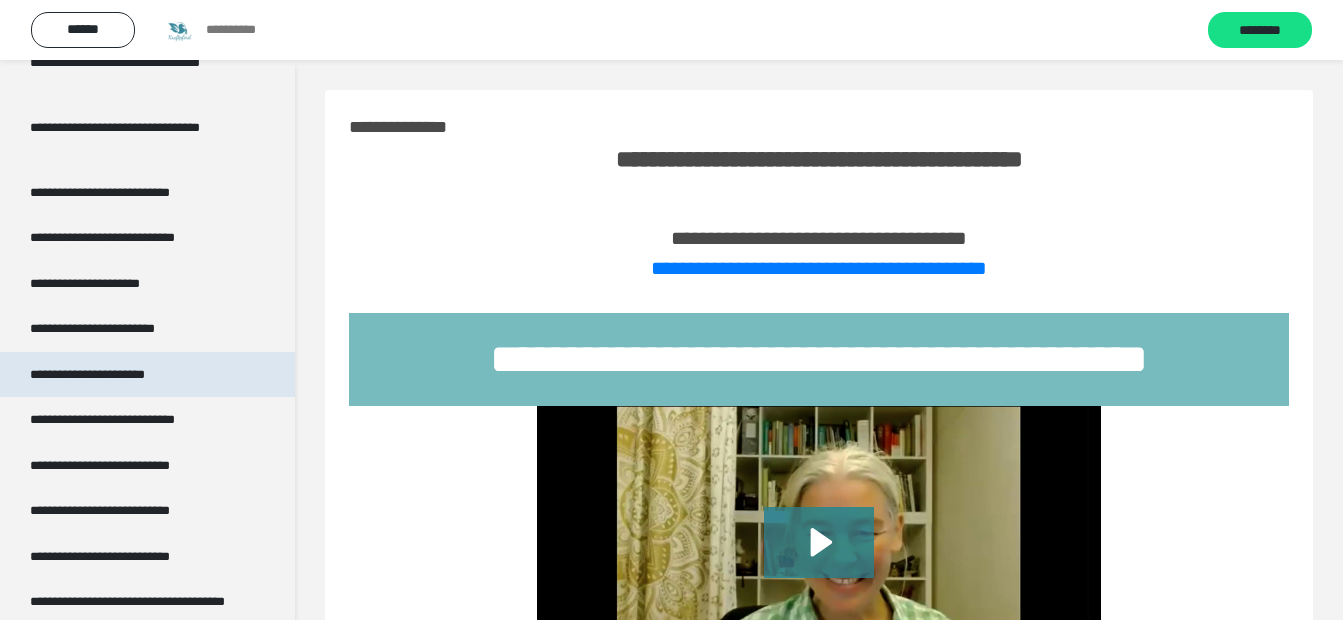 click on "**********" at bounding box center [108, 375] 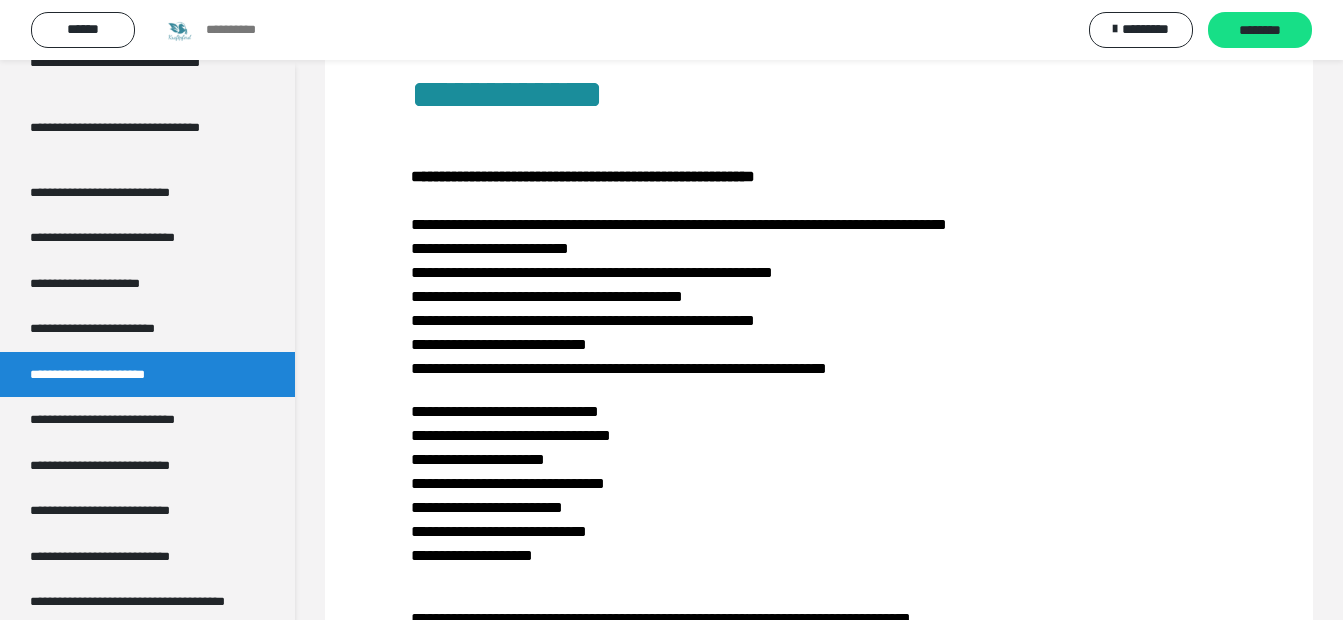 scroll, scrollTop: 167, scrollLeft: 0, axis: vertical 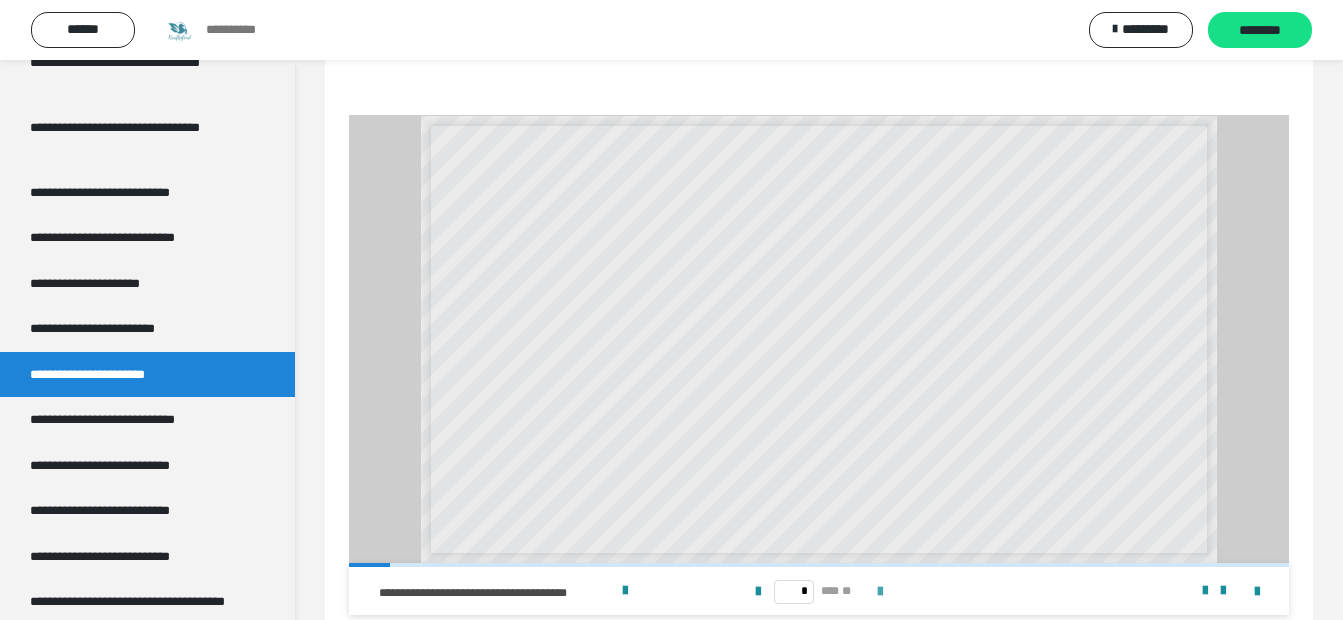 click at bounding box center [880, 592] 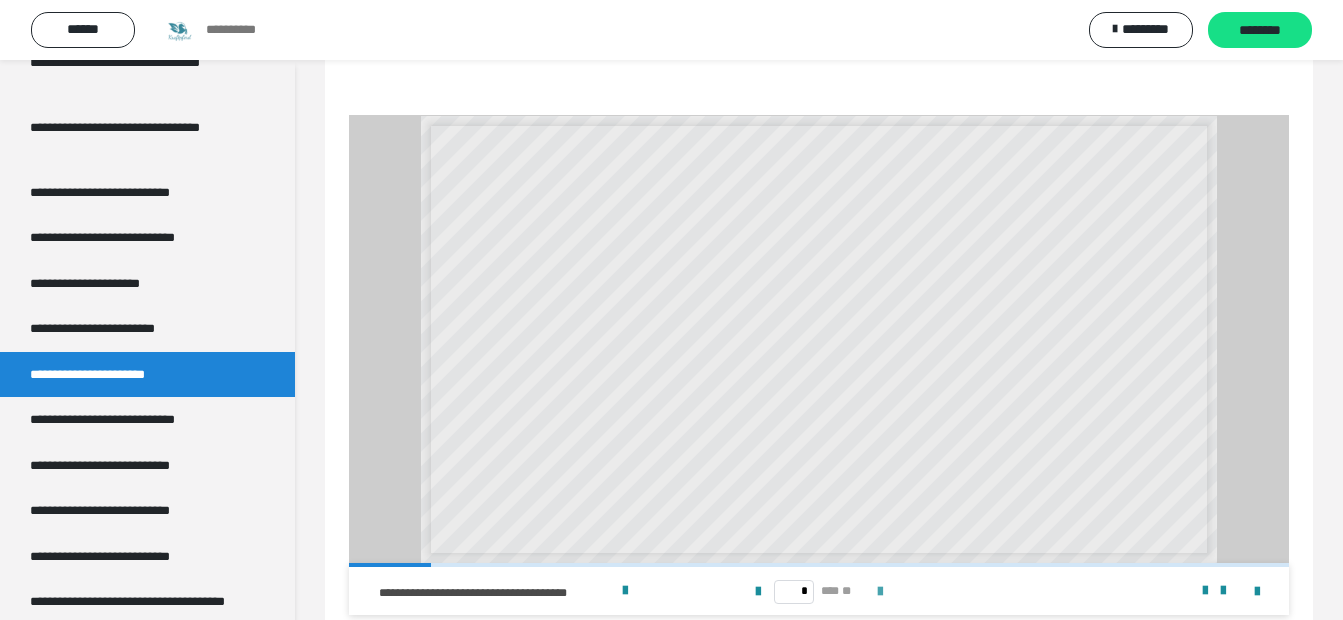 click at bounding box center [880, 592] 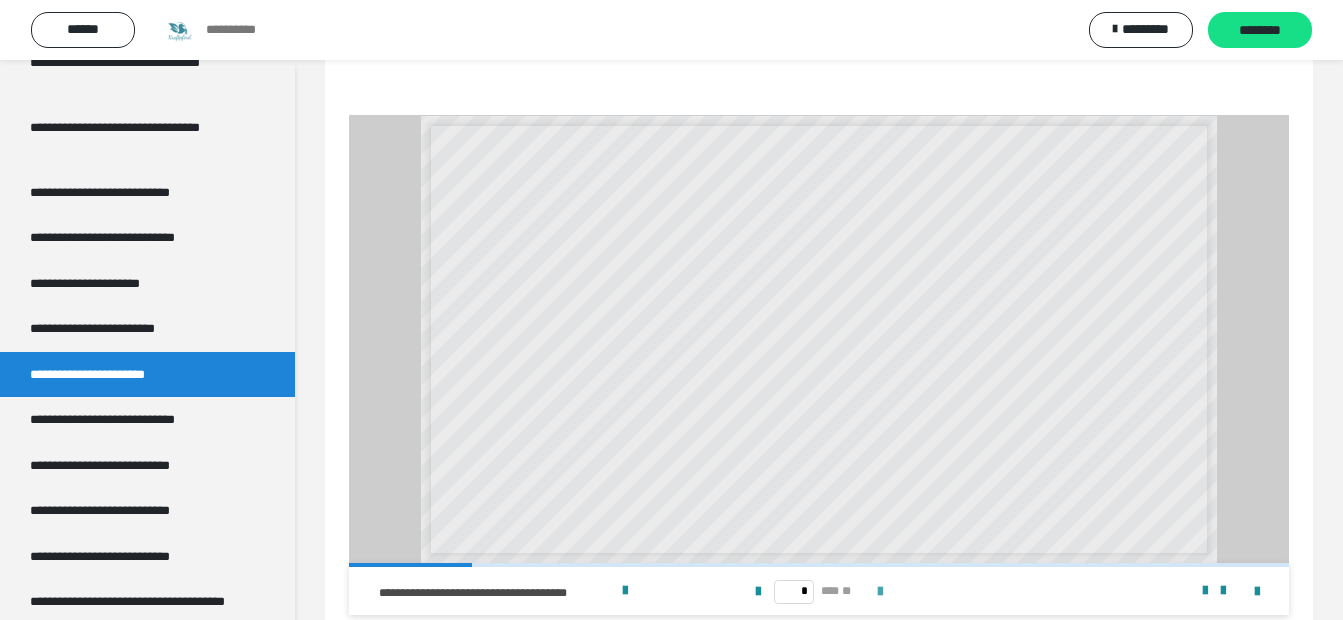 click at bounding box center (880, 592) 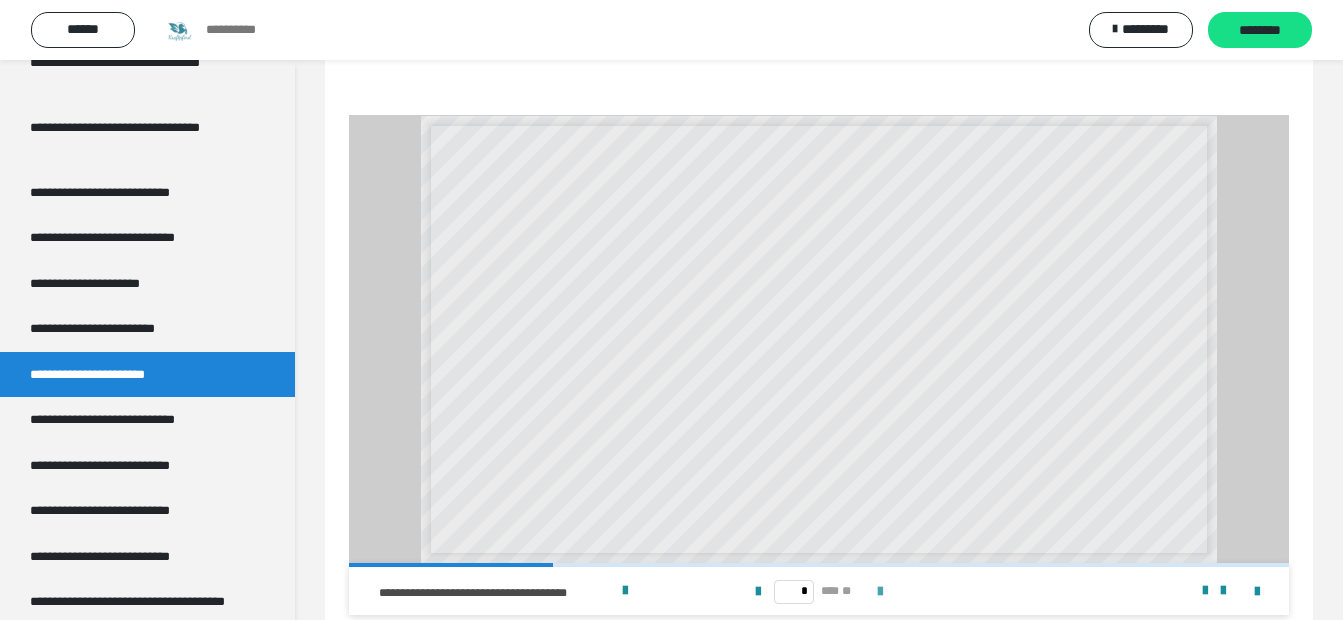click at bounding box center [880, 592] 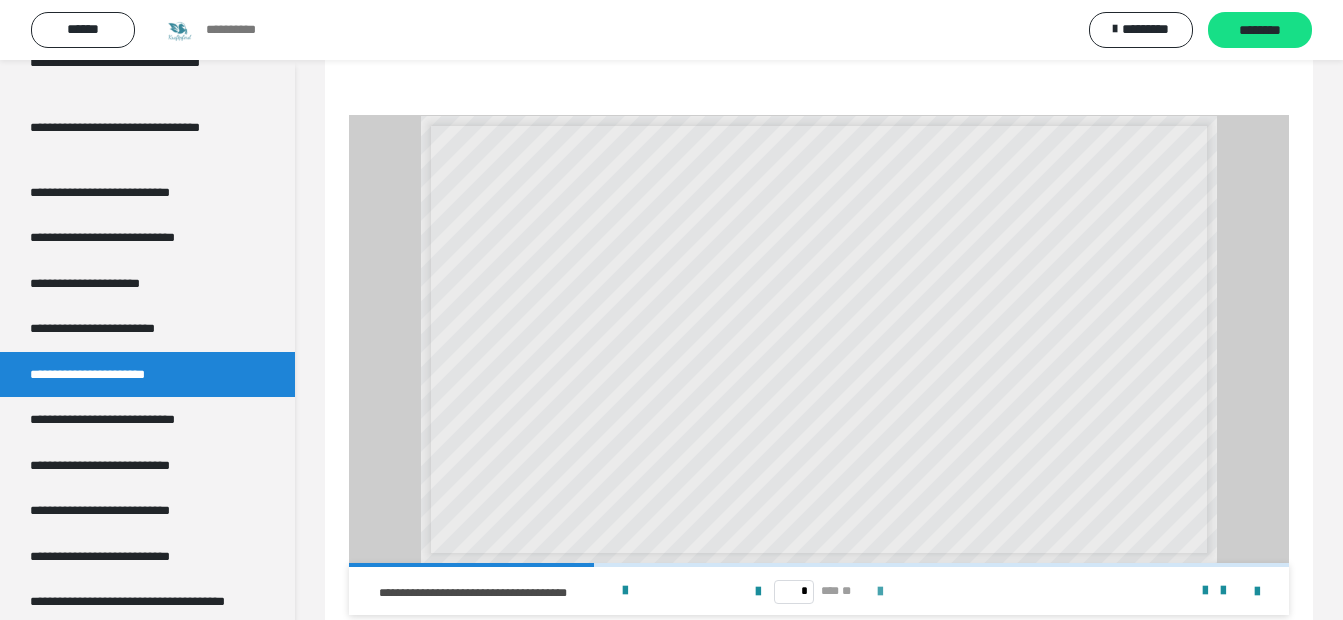 click at bounding box center (880, 592) 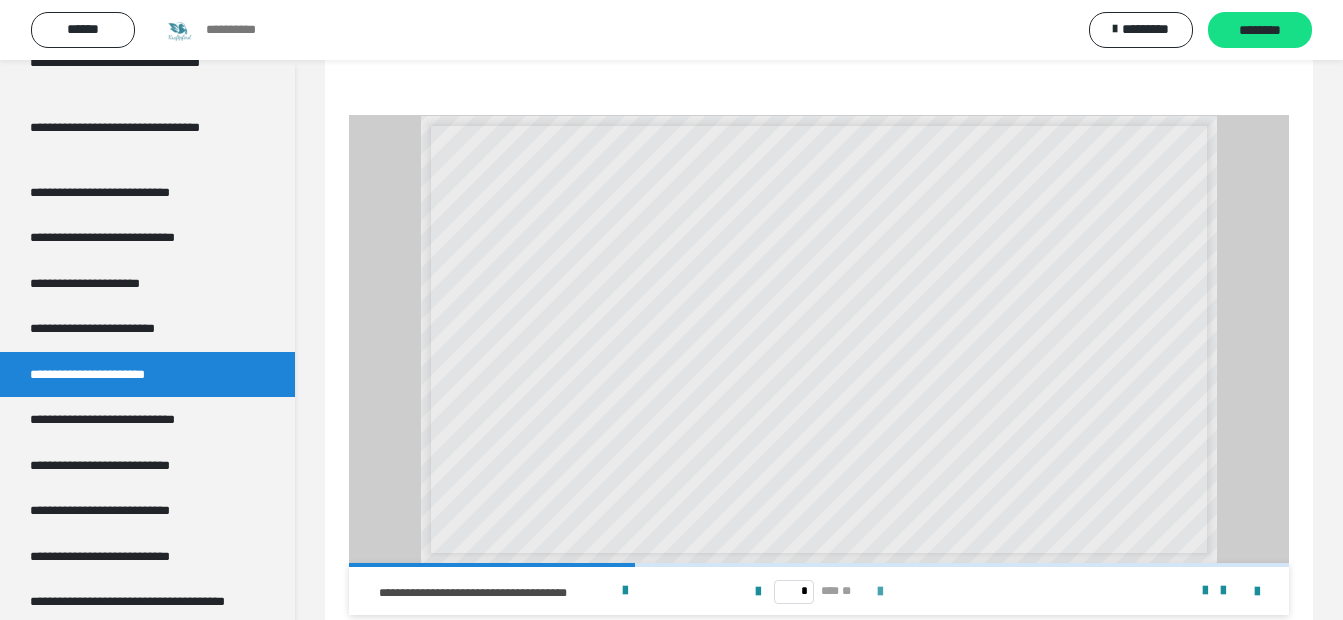 click at bounding box center [880, 592] 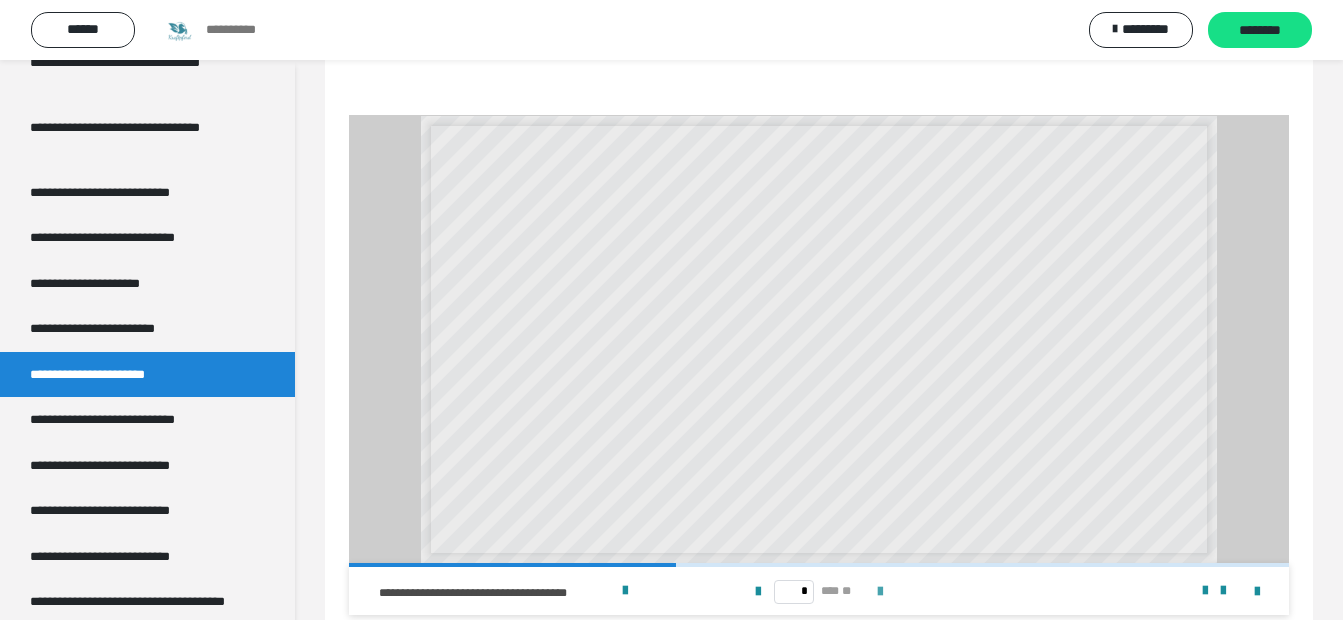 click at bounding box center [880, 592] 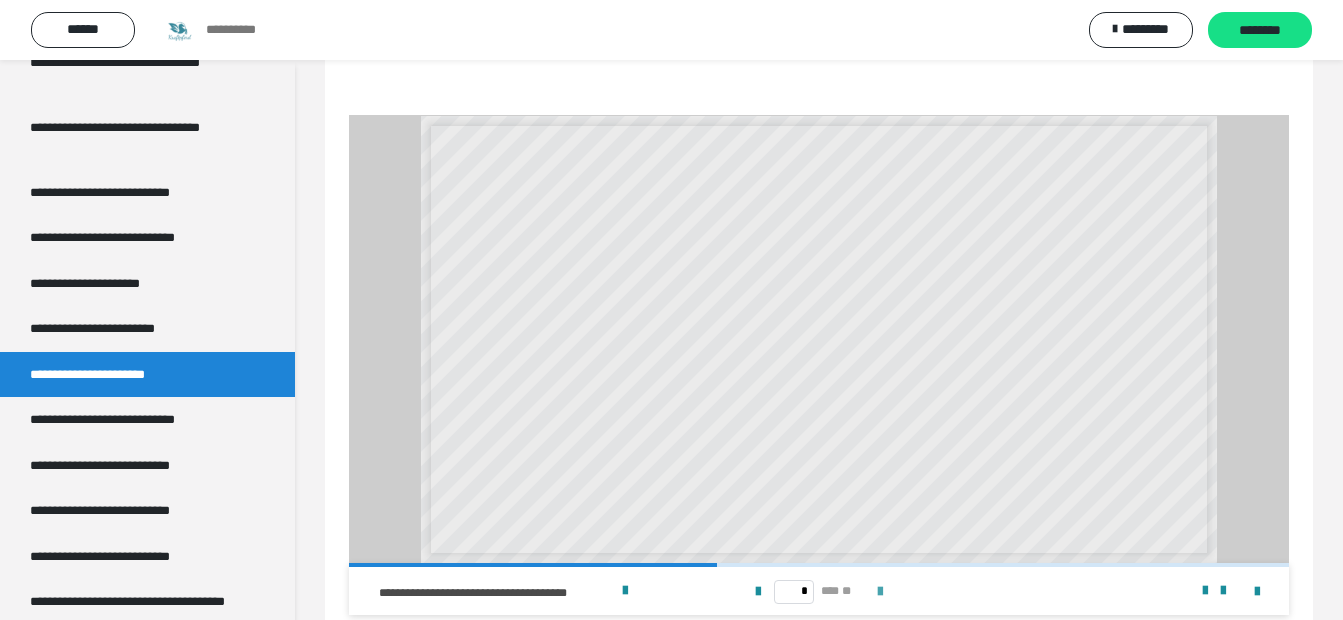 click at bounding box center (880, 592) 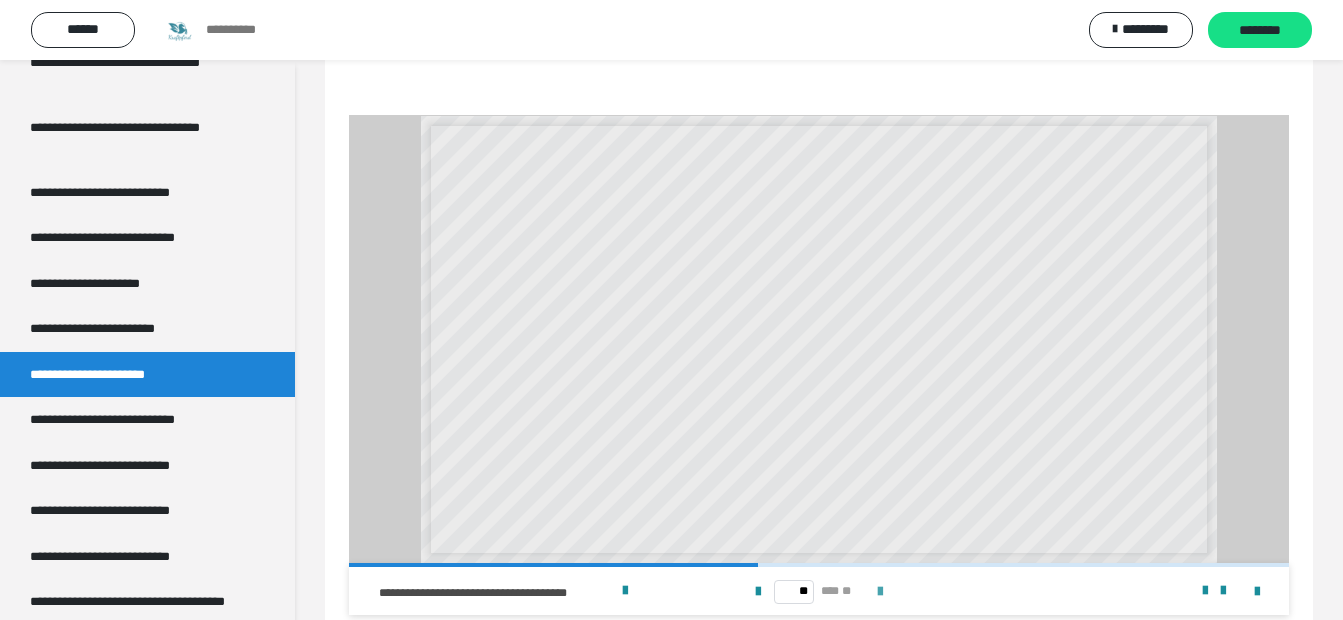 click at bounding box center [880, 592] 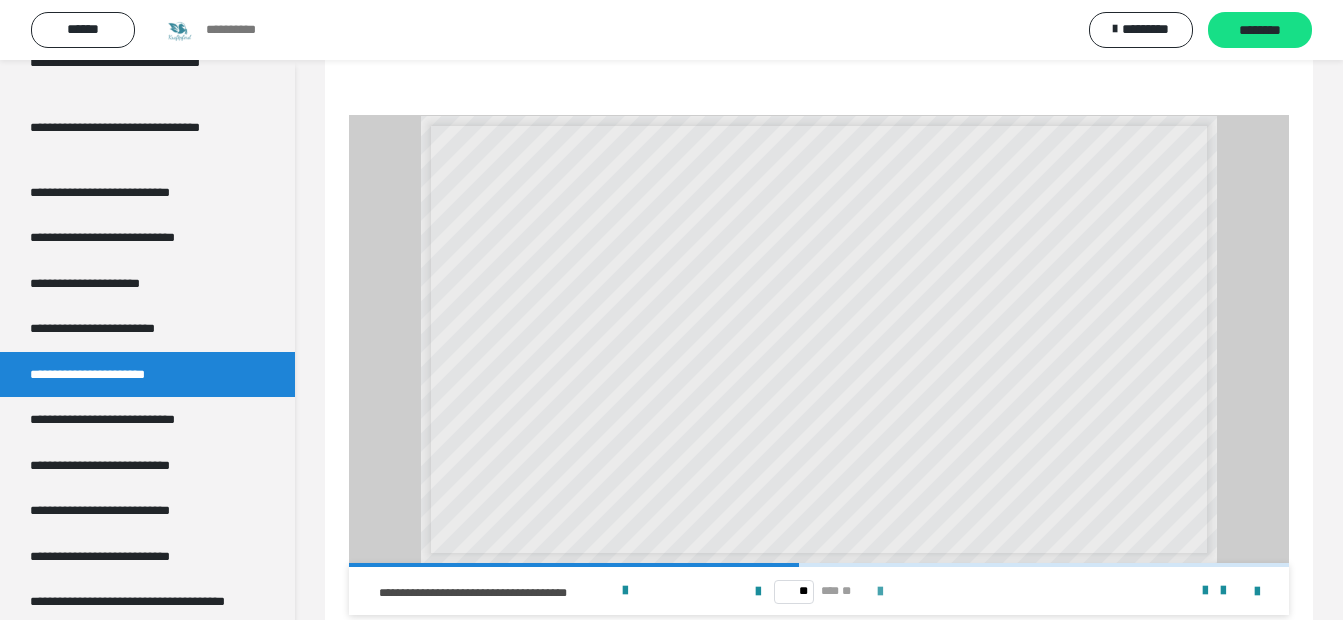 click at bounding box center [880, 592] 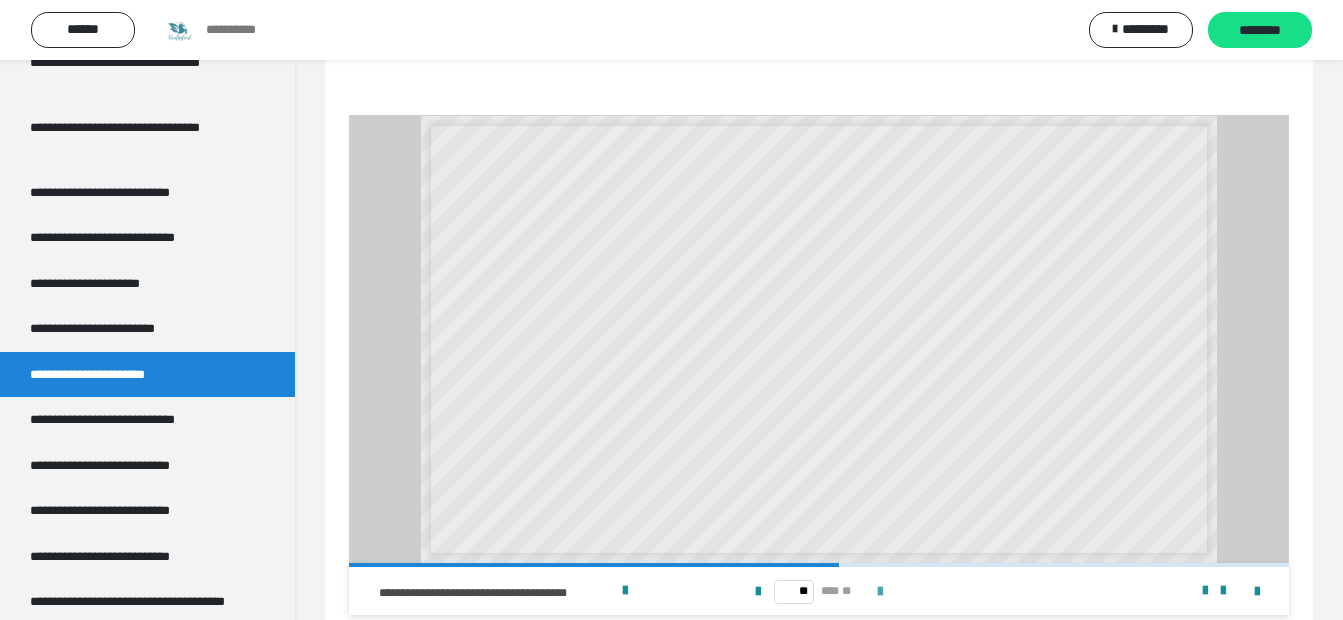 click at bounding box center (880, 592) 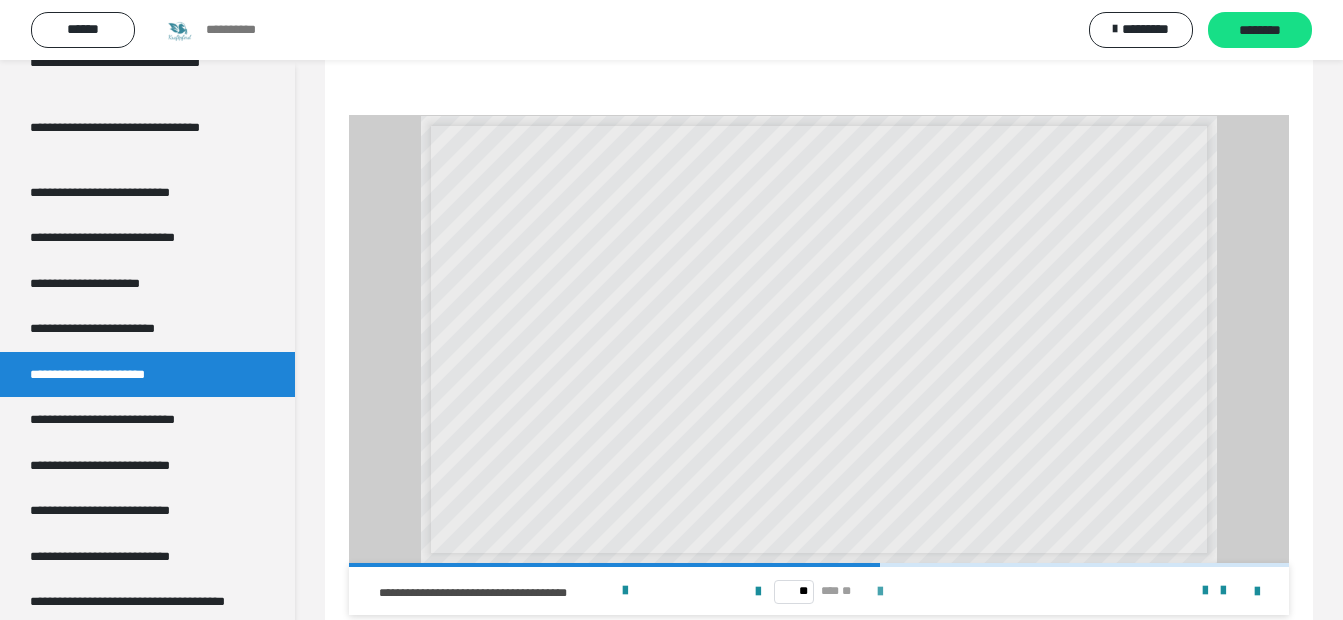 click at bounding box center [880, 592] 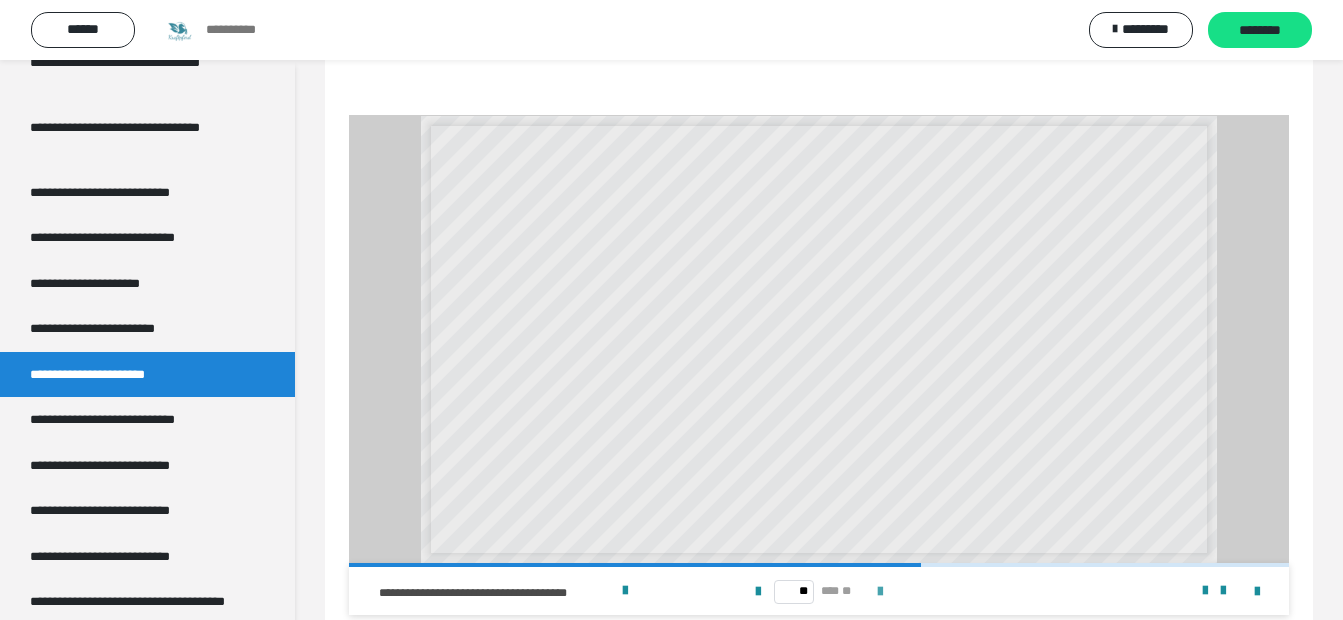click at bounding box center (880, 592) 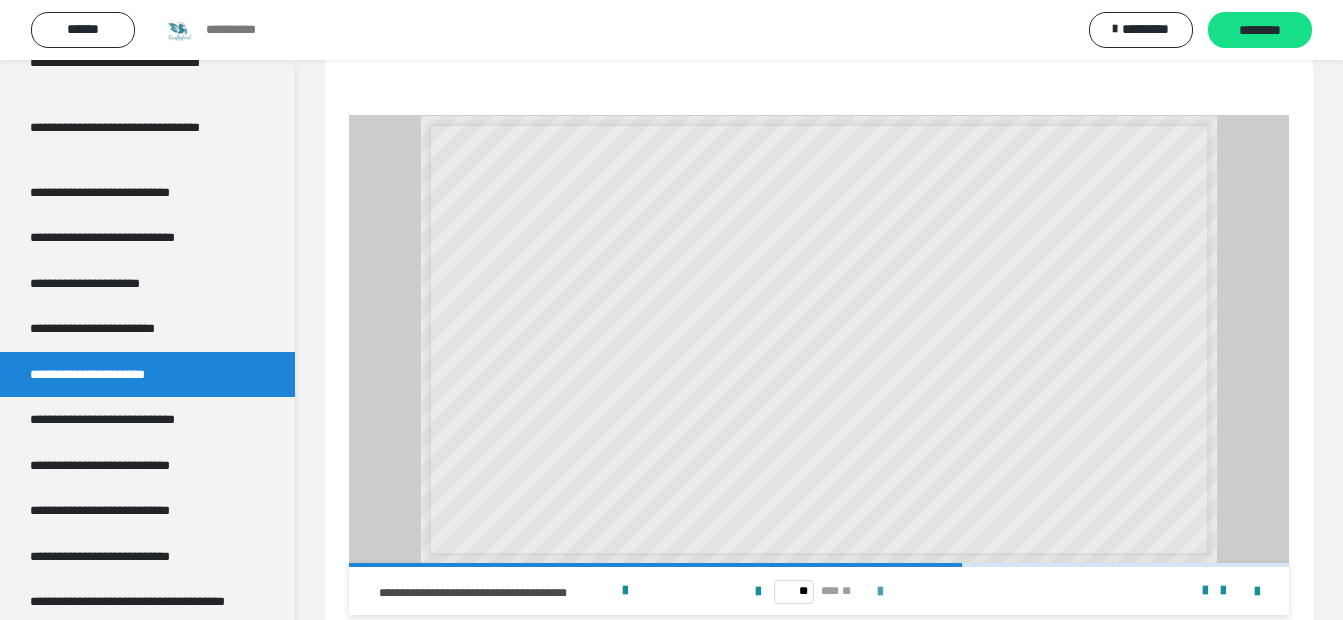 click at bounding box center [880, 592] 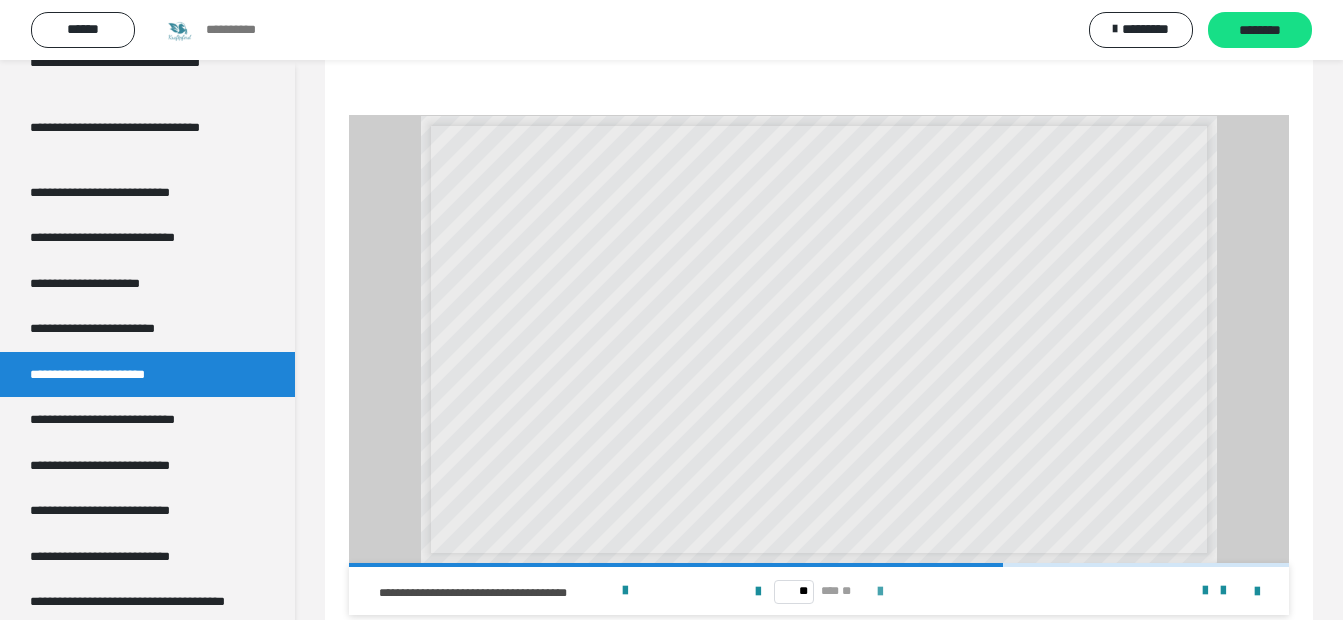 click at bounding box center (880, 592) 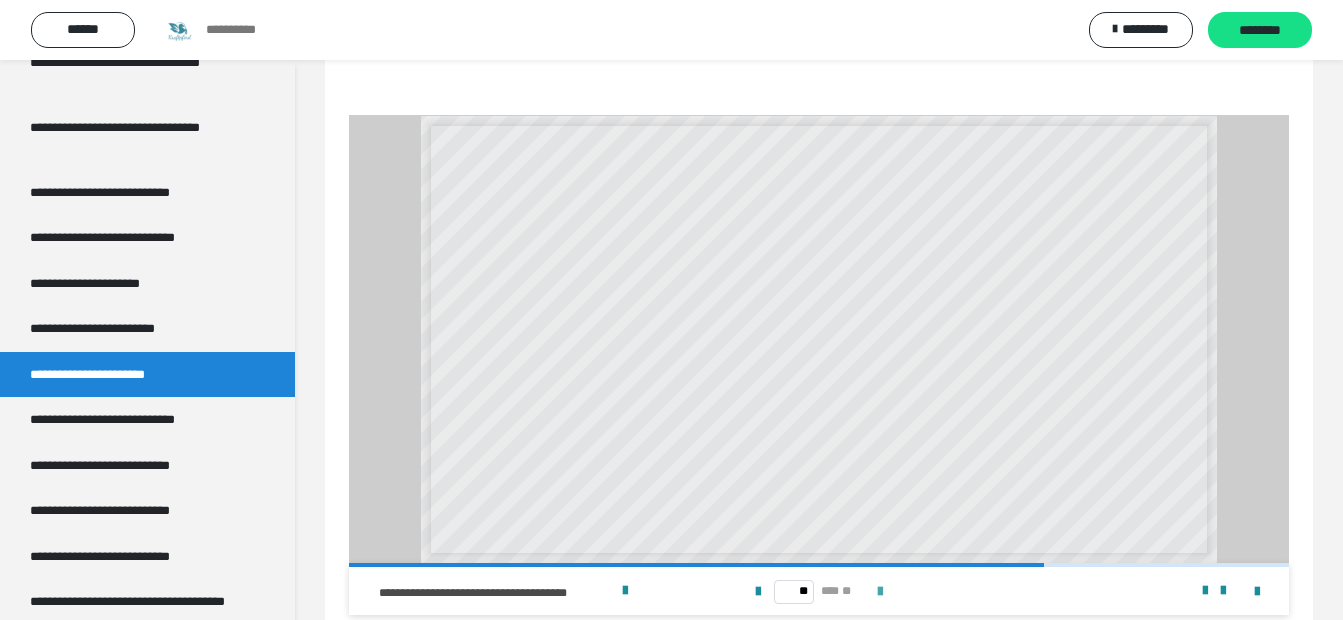 click at bounding box center (880, 592) 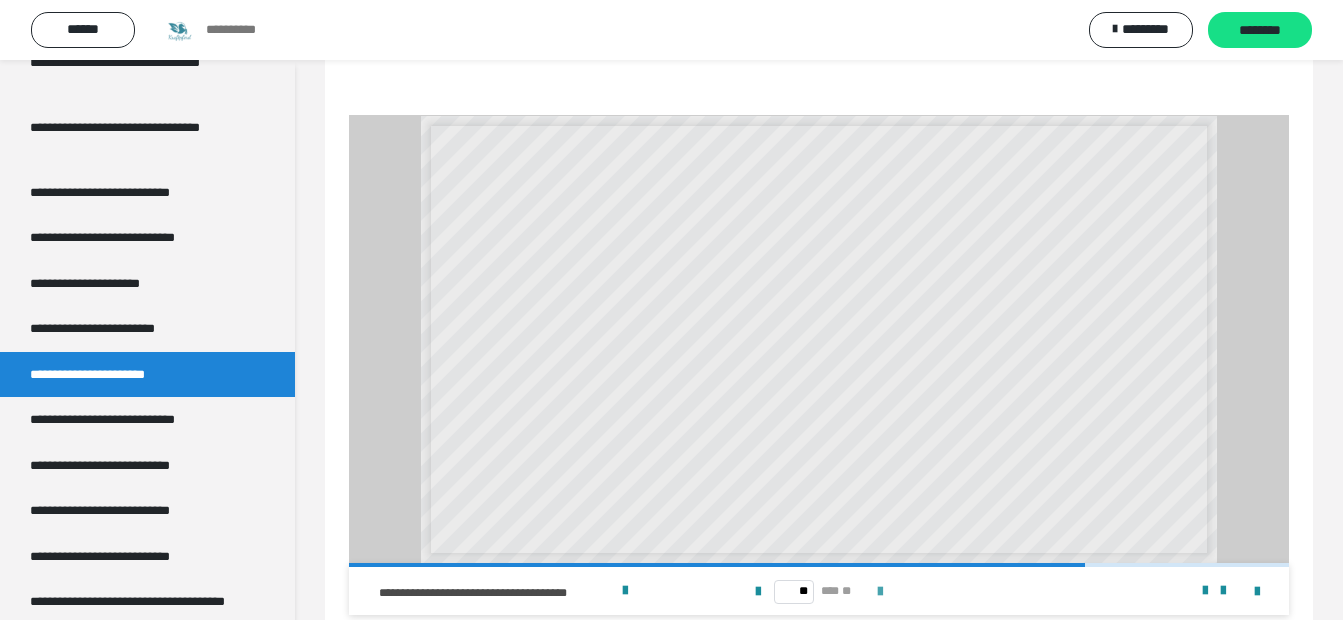 click at bounding box center [880, 592] 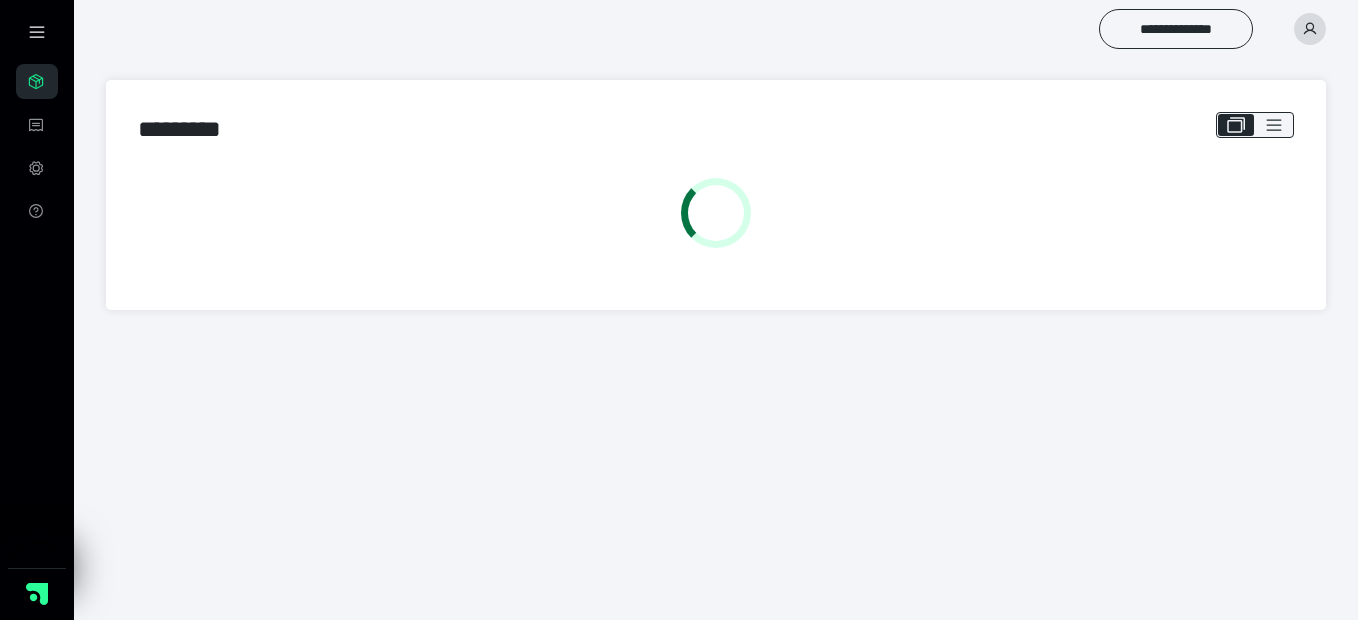 scroll, scrollTop: 0, scrollLeft: 0, axis: both 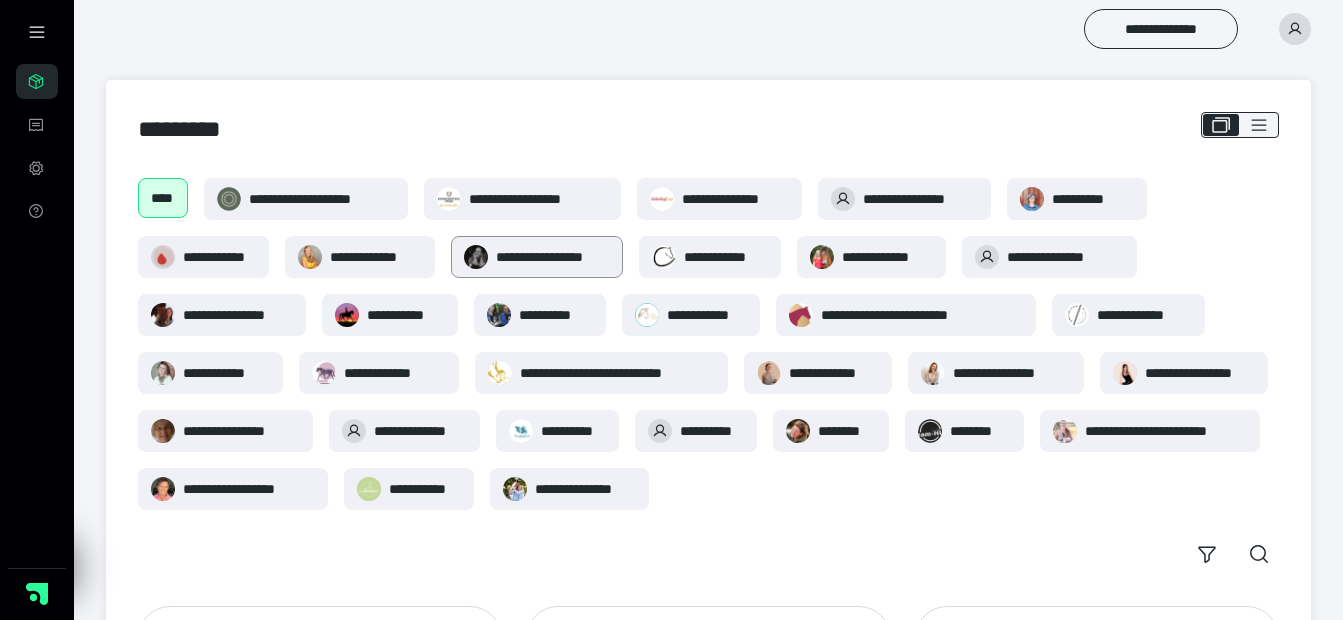 click on "**********" at bounding box center [553, 257] 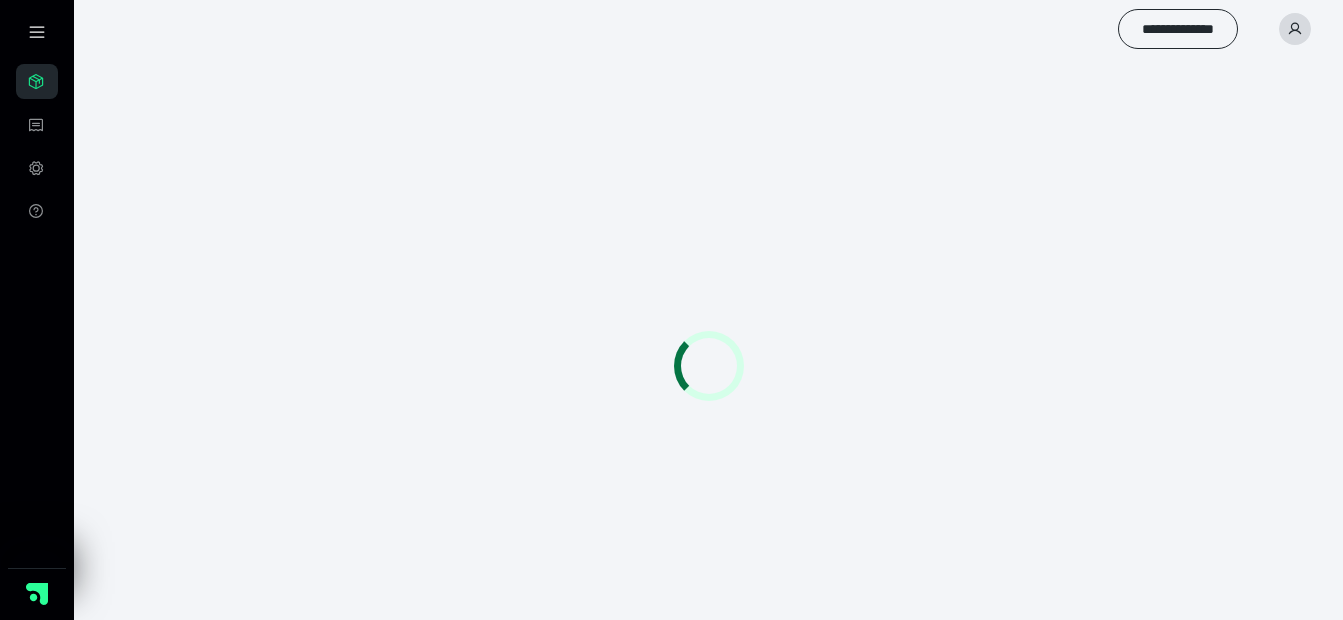 scroll, scrollTop: 0, scrollLeft: 0, axis: both 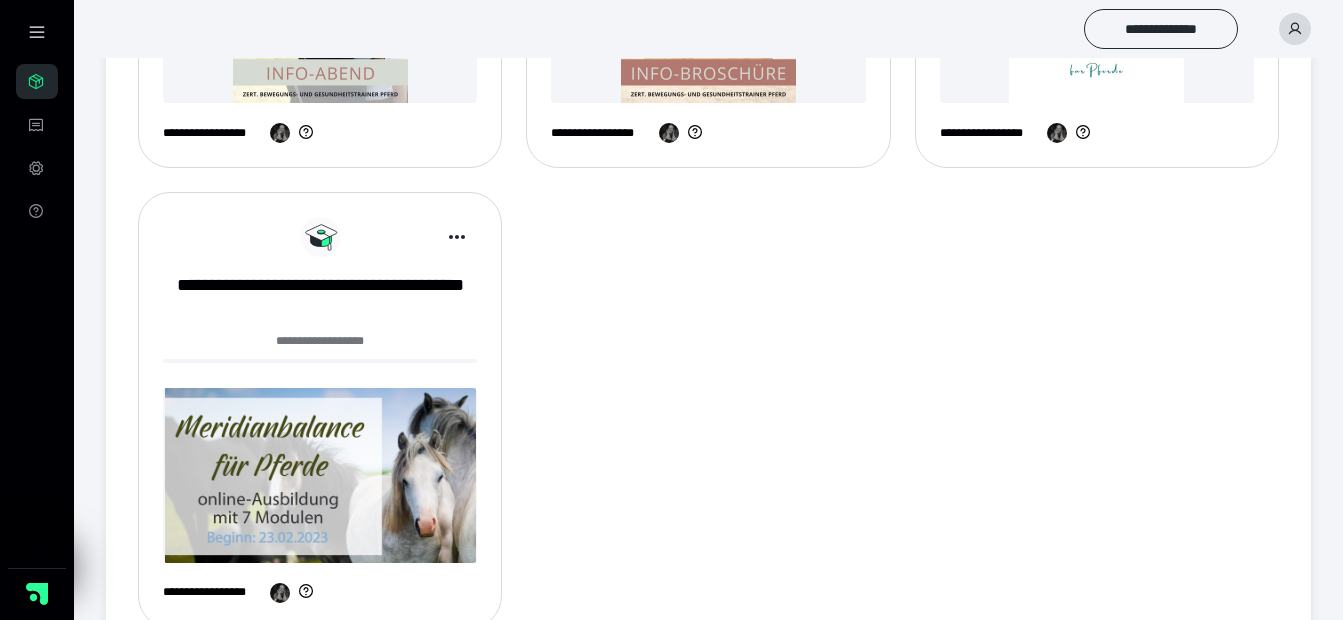 click at bounding box center [320, 475] 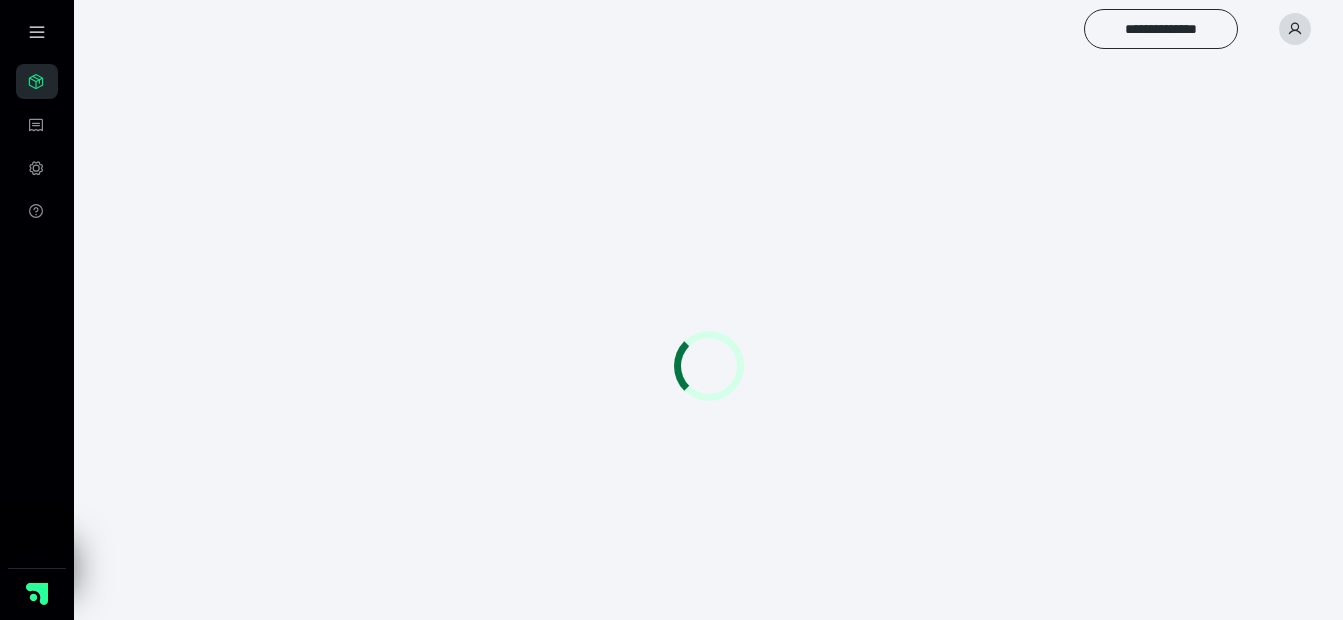 scroll, scrollTop: 0, scrollLeft: 0, axis: both 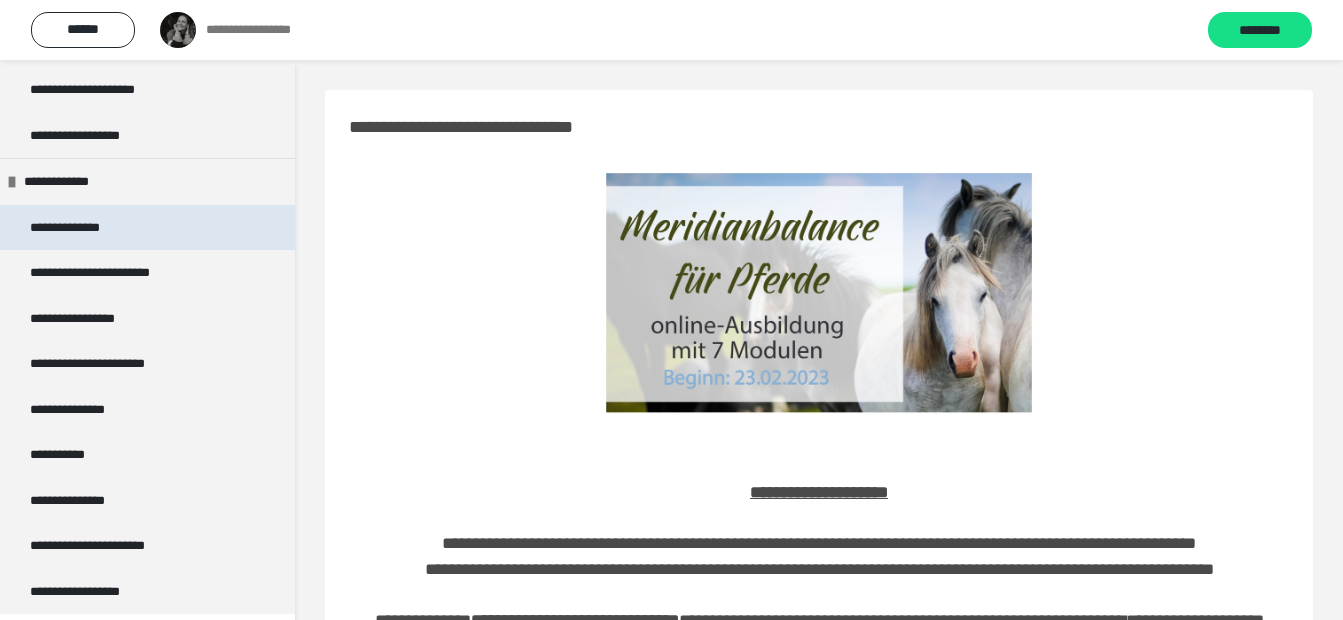 click on "**********" at bounding box center (147, 228) 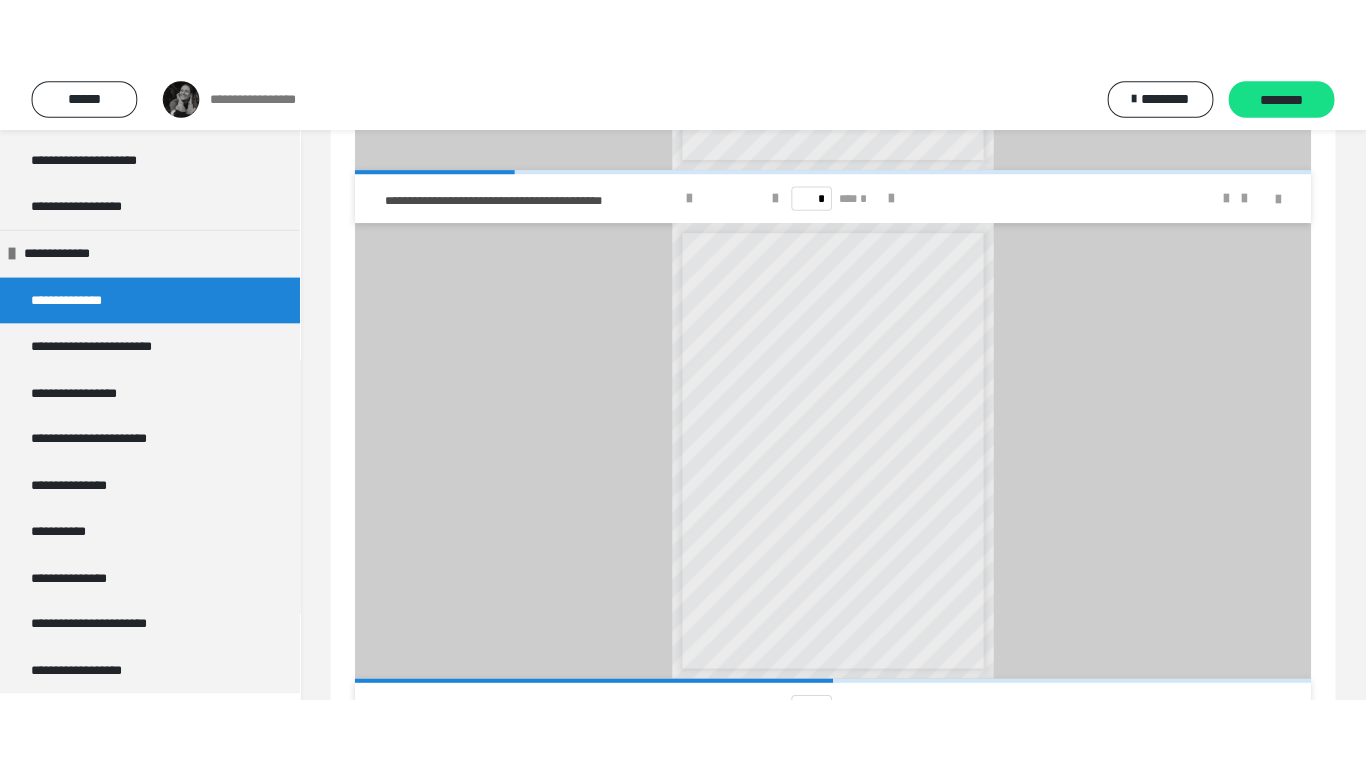 scroll, scrollTop: 1077, scrollLeft: 0, axis: vertical 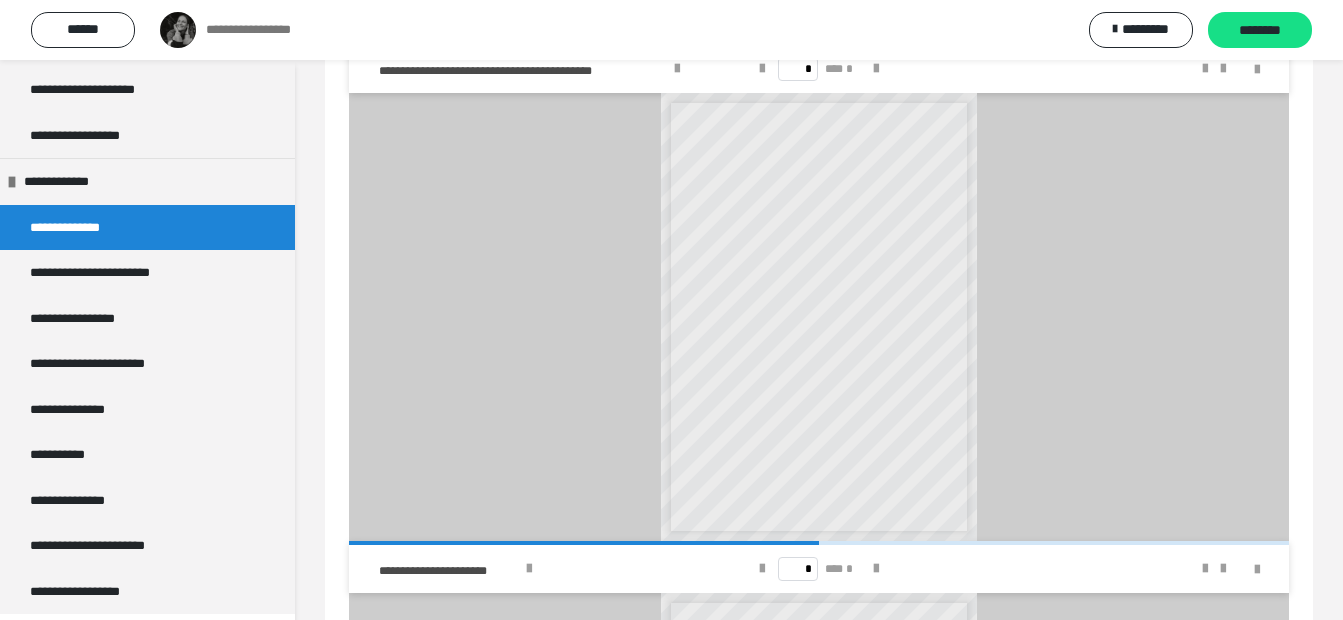 click on "**********" at bounding box center (818, 366) 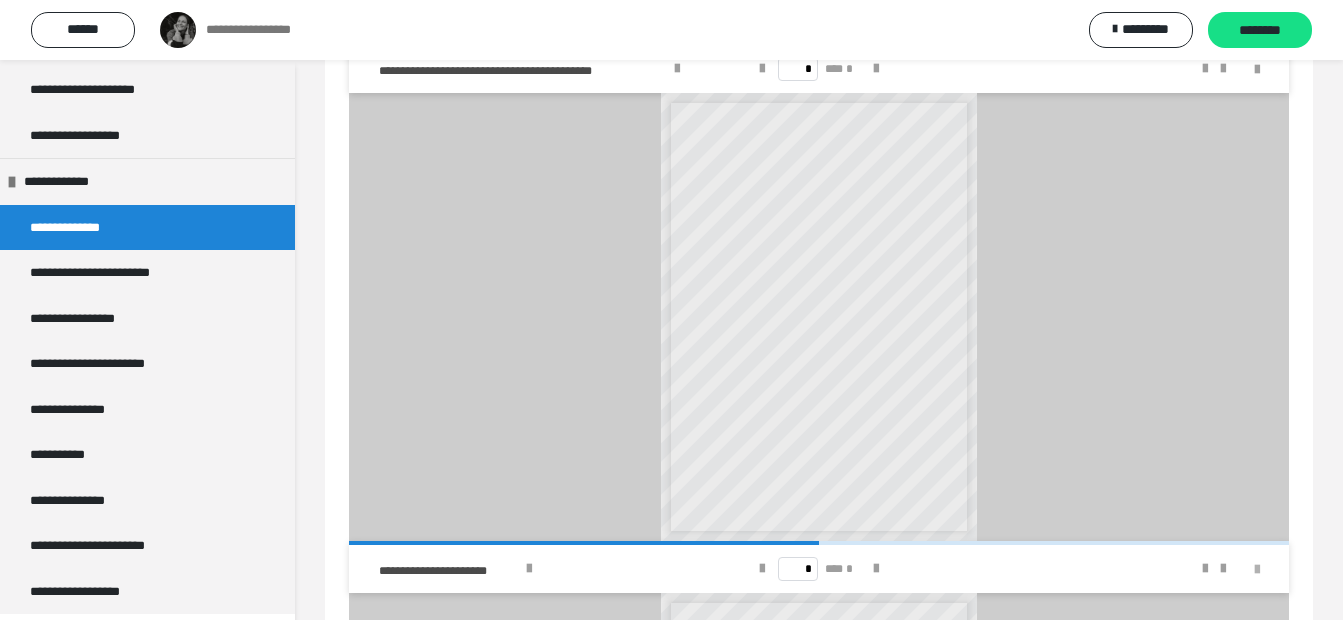 click at bounding box center [1257, 570] 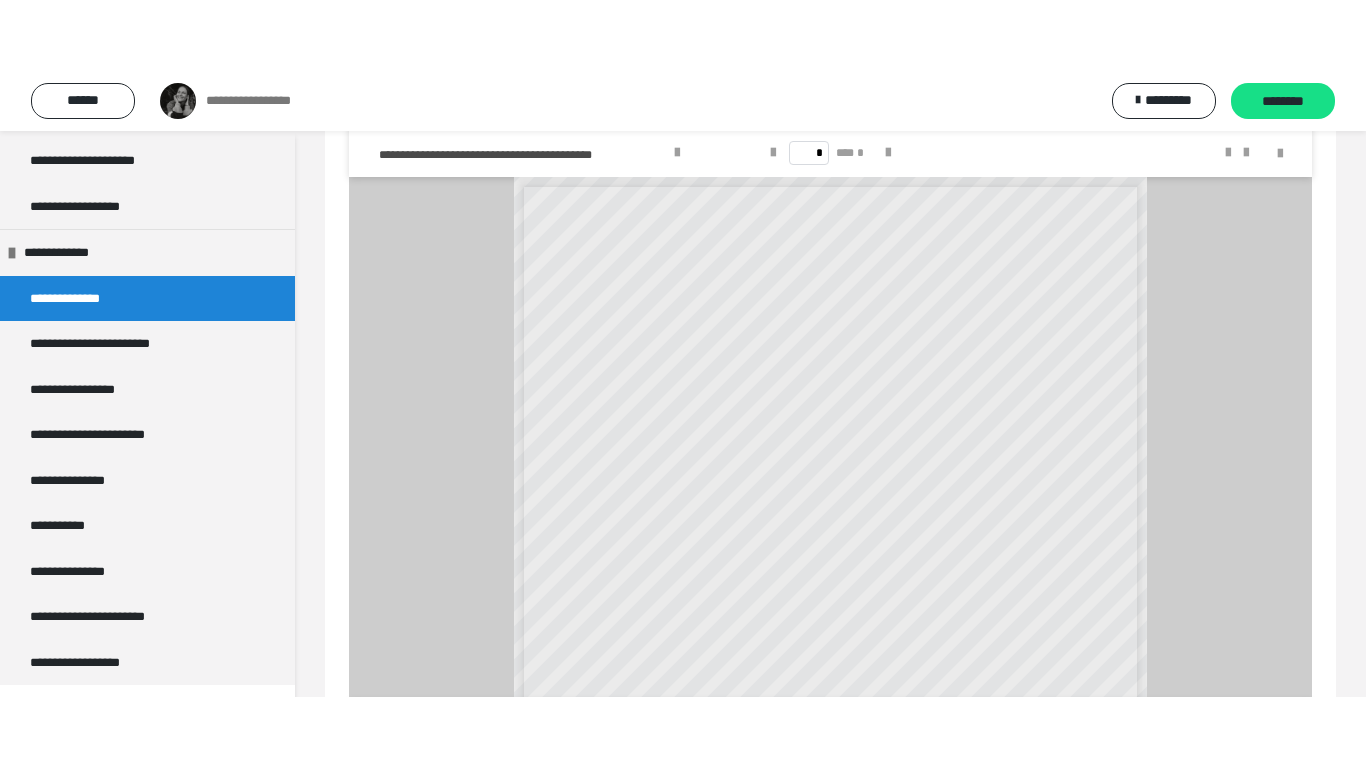 scroll, scrollTop: 1375, scrollLeft: 0, axis: vertical 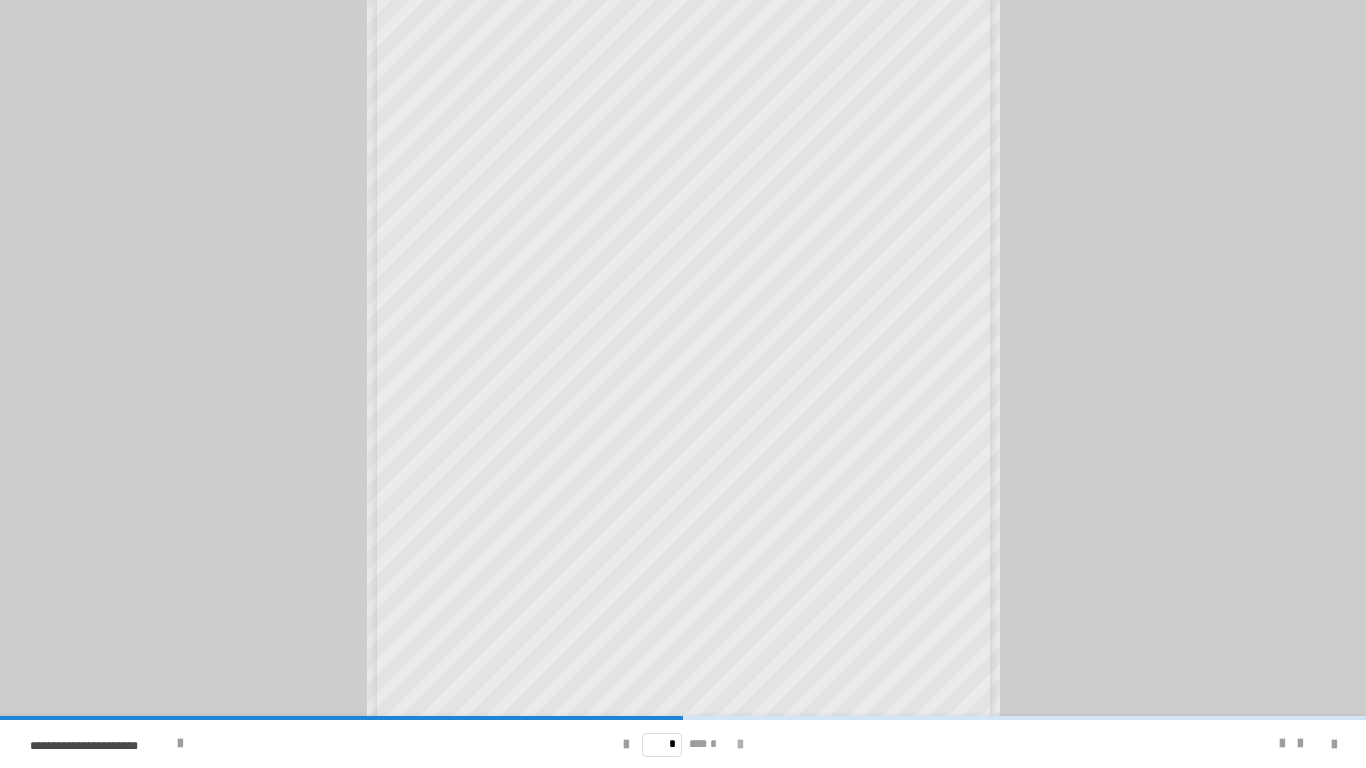 click at bounding box center [740, 745] 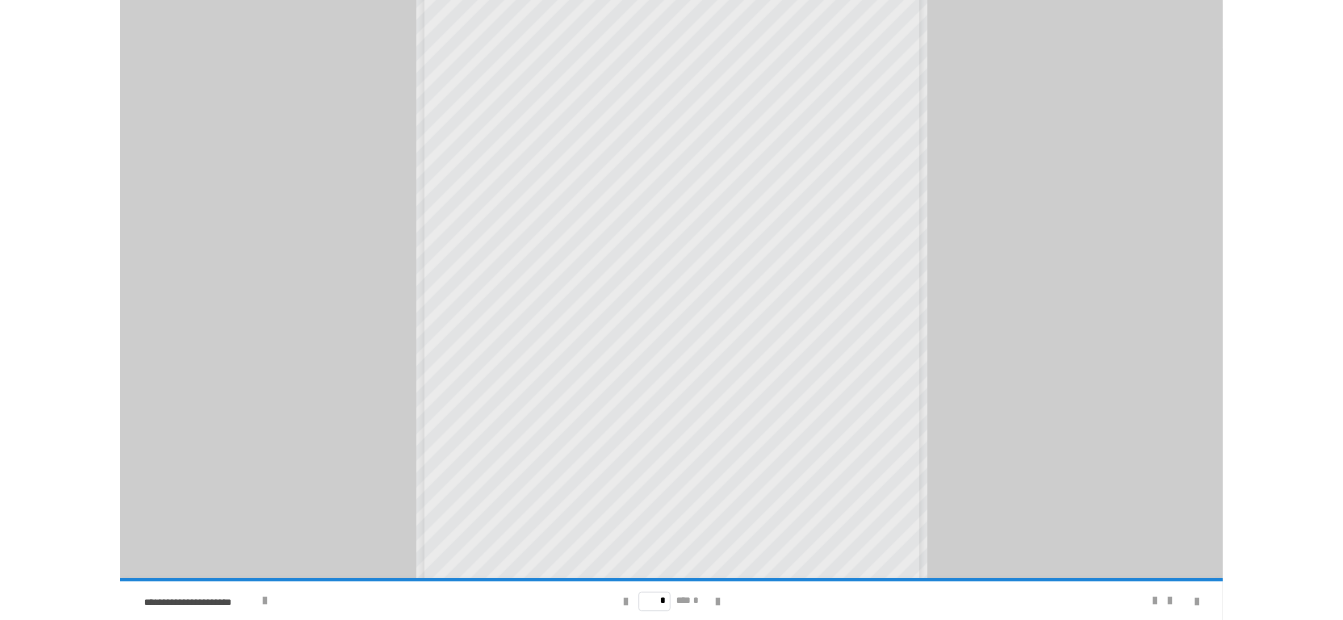 scroll, scrollTop: 0, scrollLeft: 0, axis: both 